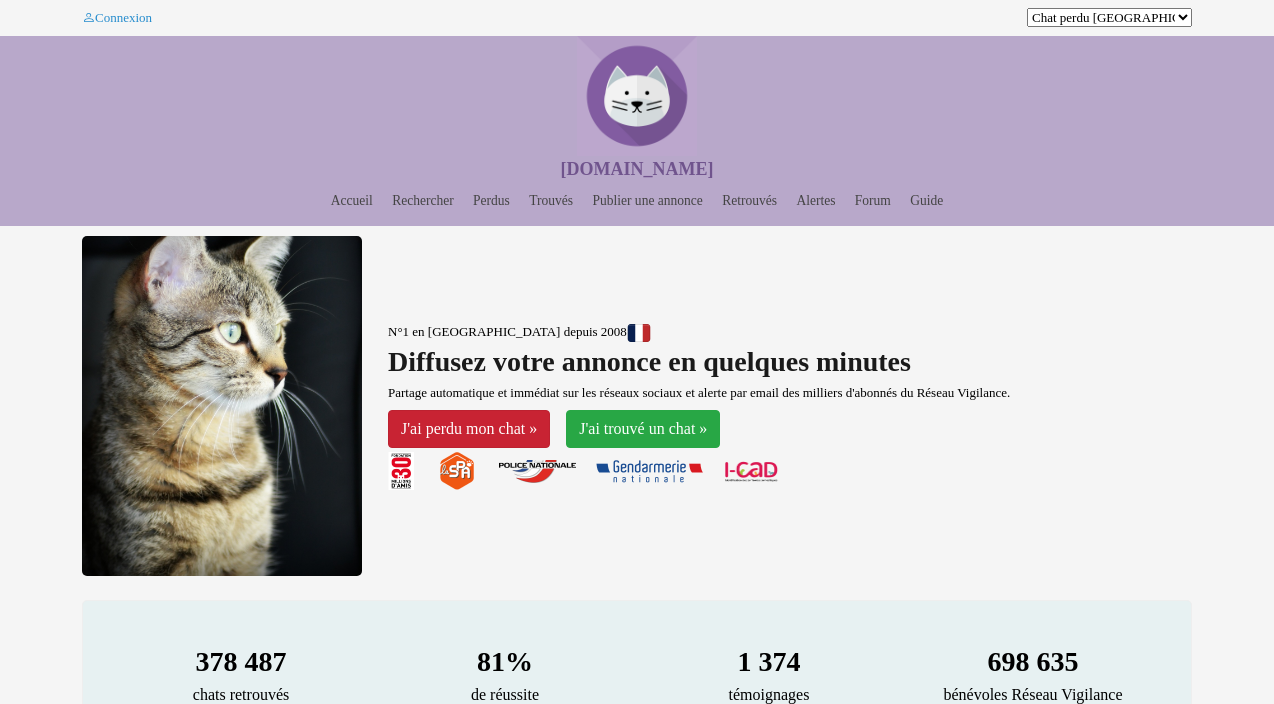 scroll, scrollTop: 0, scrollLeft: 0, axis: both 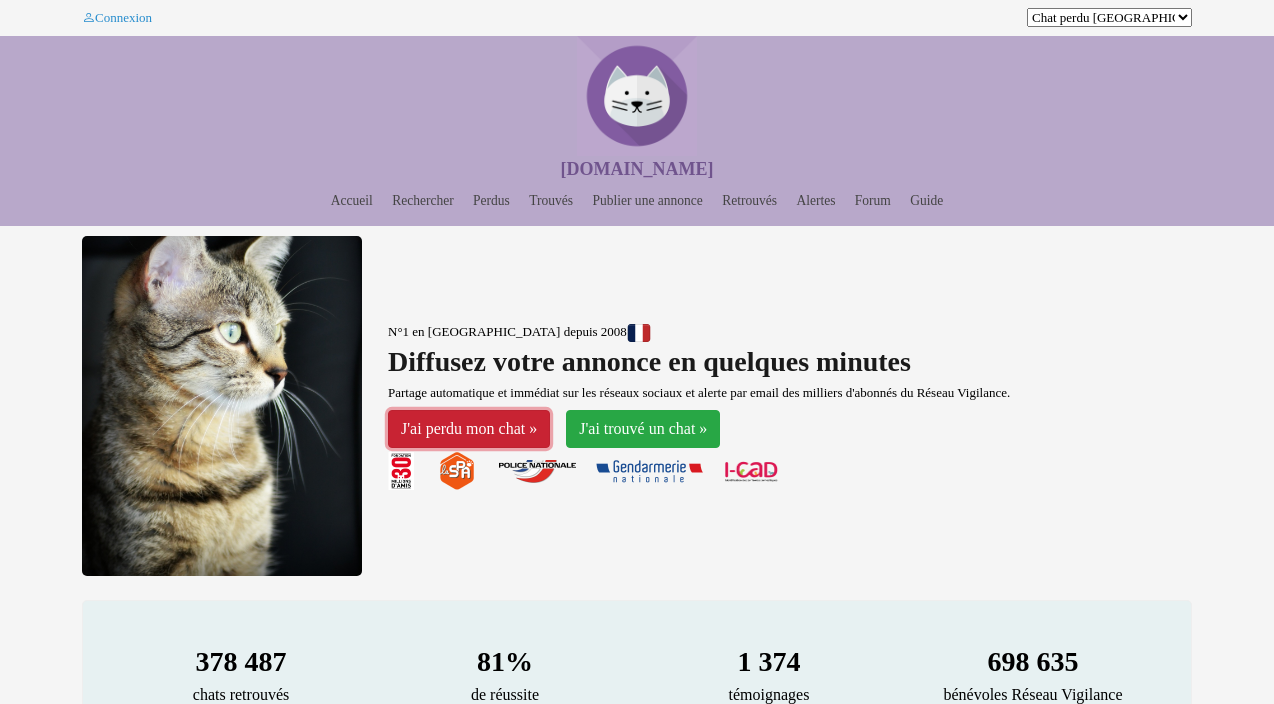click on "J'ai perdu mon chat »" at bounding box center [469, 429] 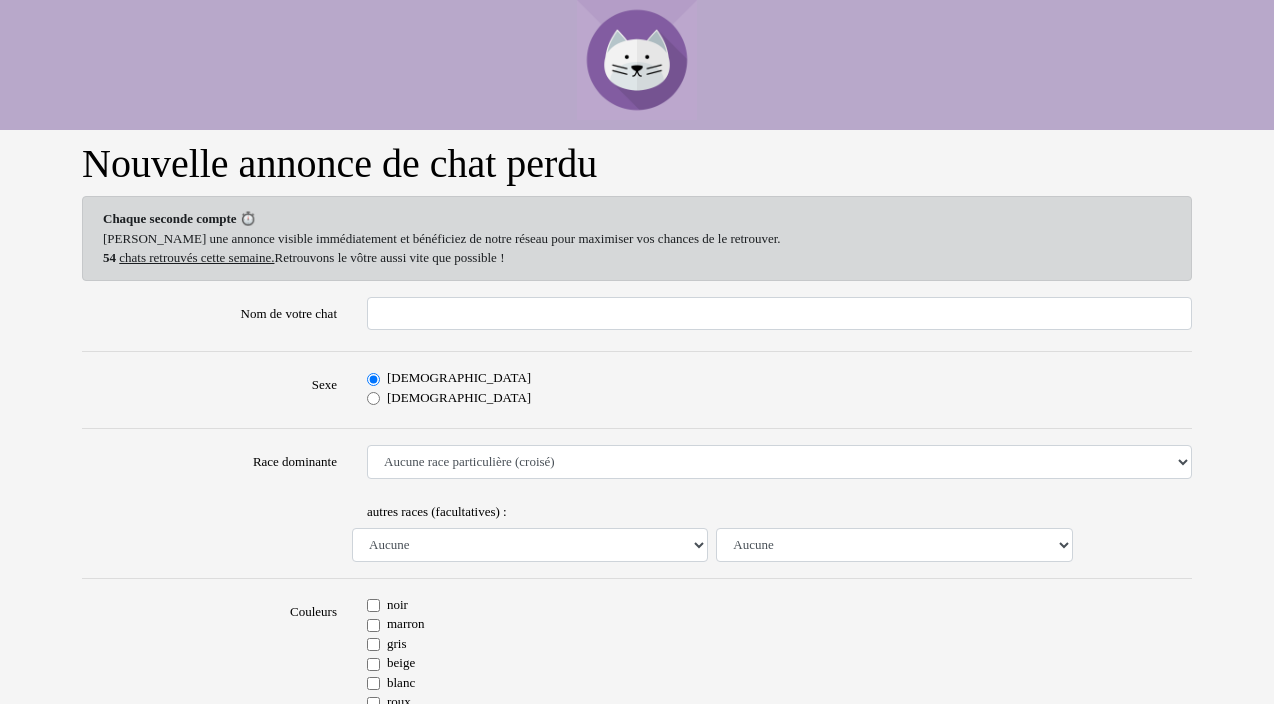 scroll, scrollTop: 0, scrollLeft: 0, axis: both 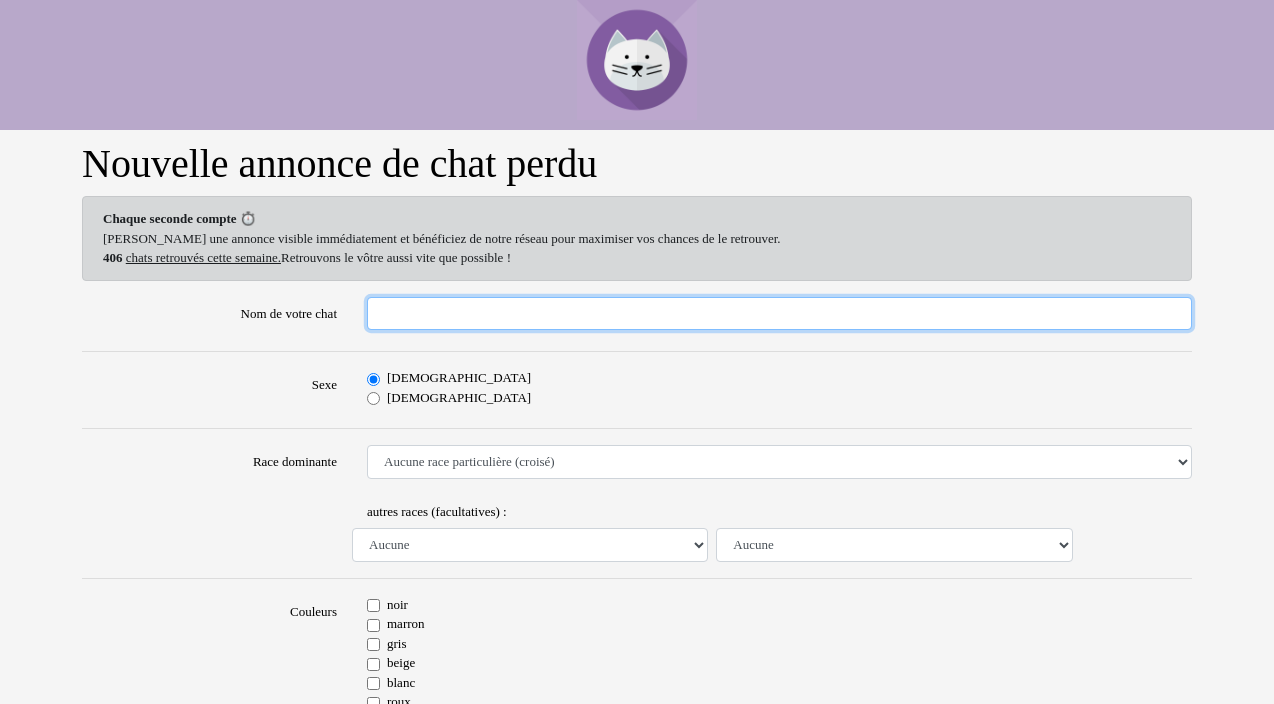 click on "Nom de votre chat" at bounding box center (779, 314) 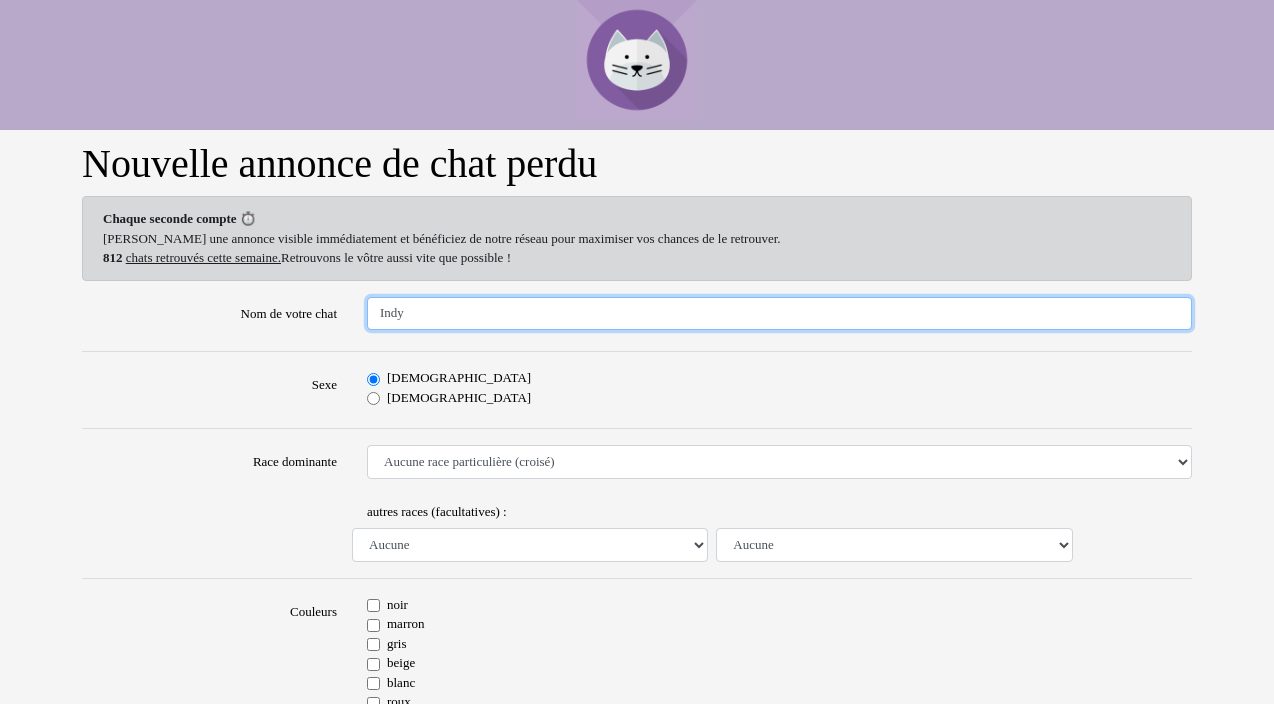 type on "Indy" 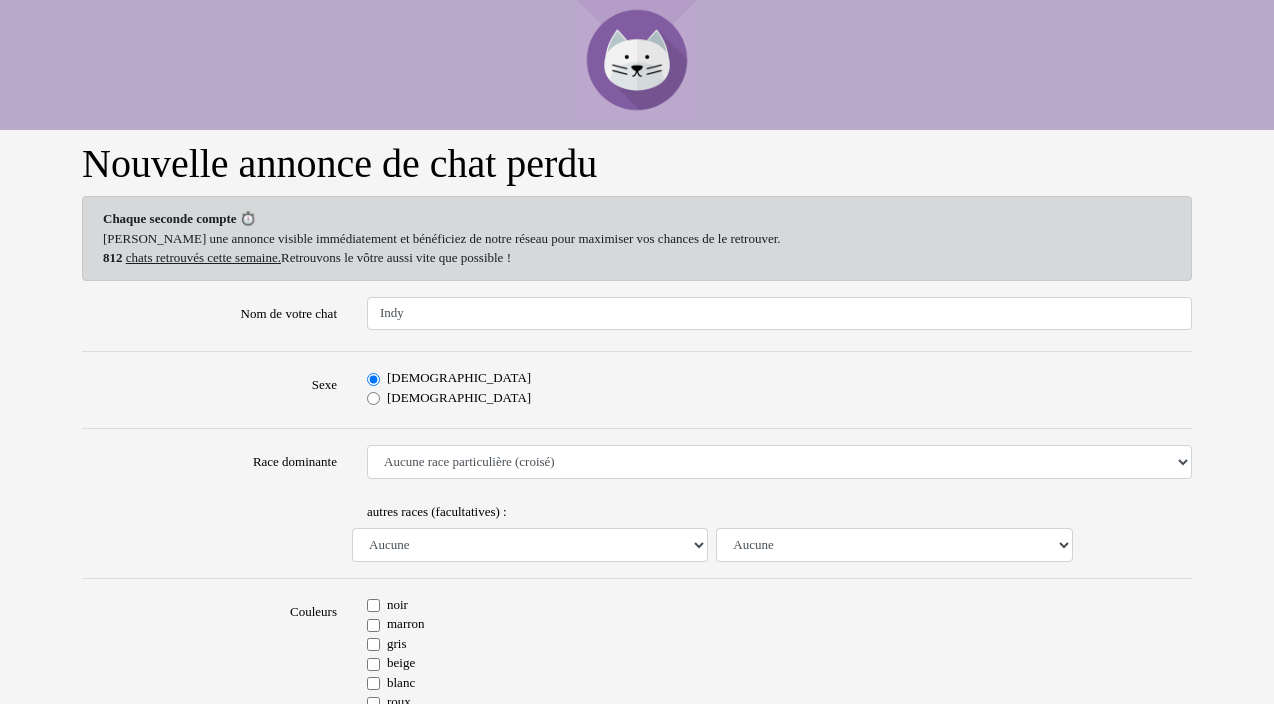 click on "Femelle" at bounding box center [373, 398] 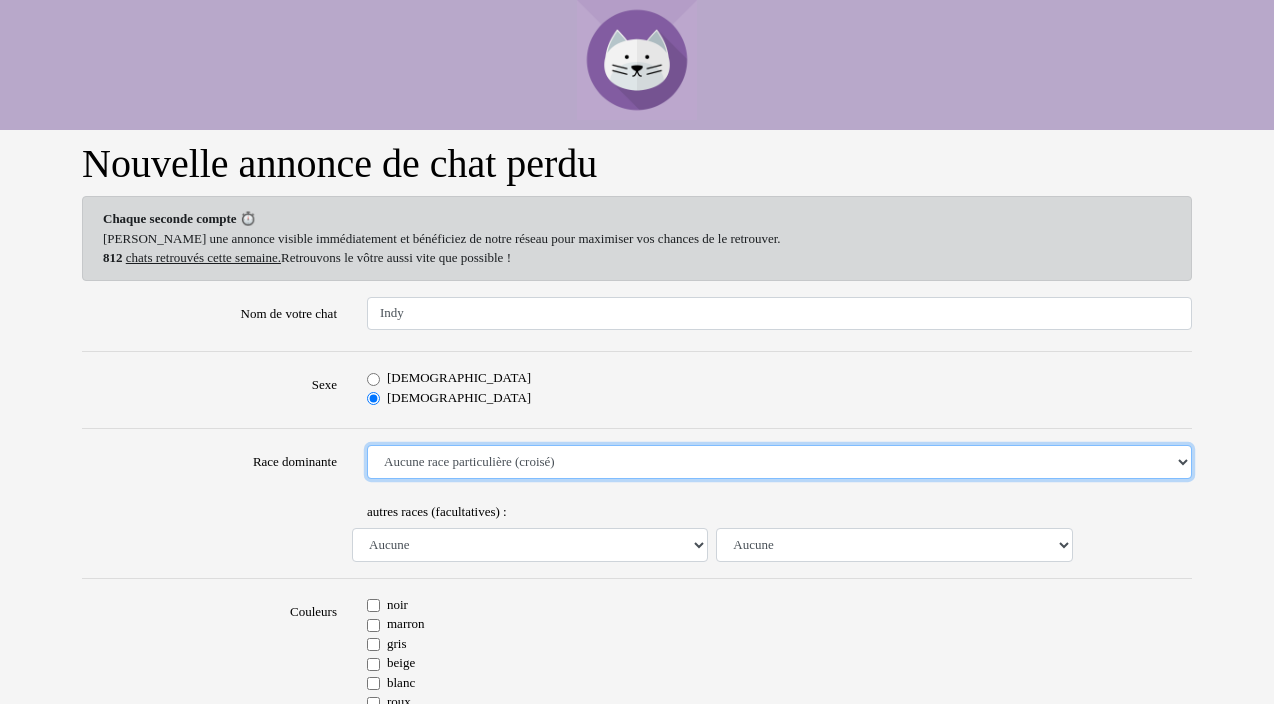 click on "Aucune race particulière (croisé)
Abyssin Américain à poil dur American Bobtail American Shorthair Angora Turc Balinais Bengal Bleu Russe Bombay British Shorthair Burmese Chartreux Chat de gouttière Chat des bois Norvégiens Chat du Sri Lanka Chat sacré de Birmanie Commun Cornish rex Devon rex Européen Exotic Shorthair Himalayan Korat Maine Coon Mandarin Norvégien Ocicat Oriental Persan Ragdoll Rex Selkirk Scottish Fold Siamois Sibérien Somali Sphynx" at bounding box center (779, 462) 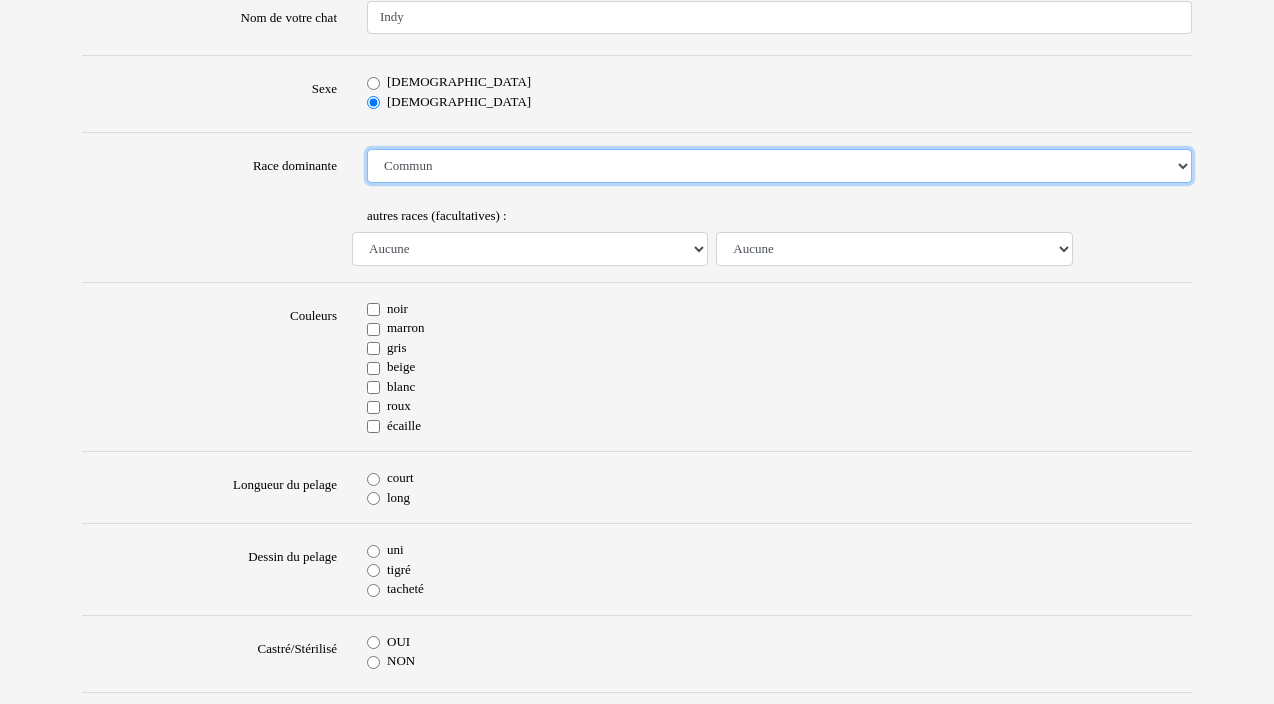 scroll, scrollTop: 308, scrollLeft: 0, axis: vertical 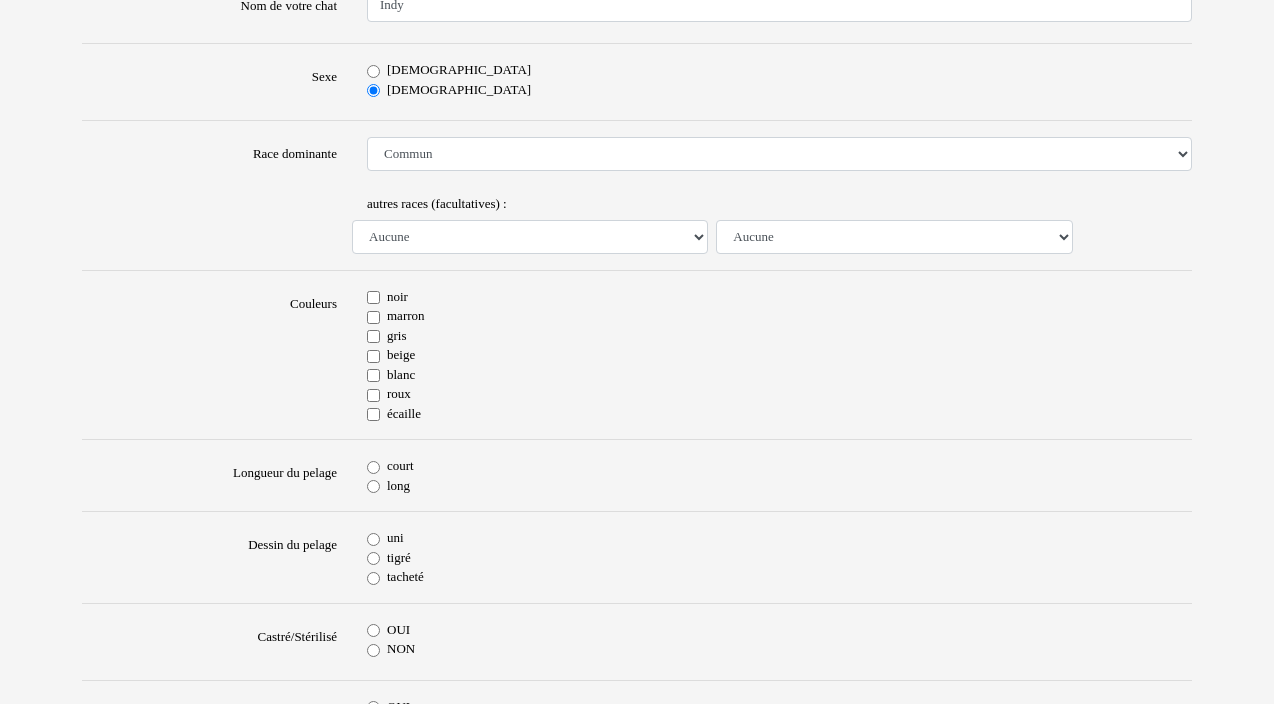 click on "court" at bounding box center [373, 467] 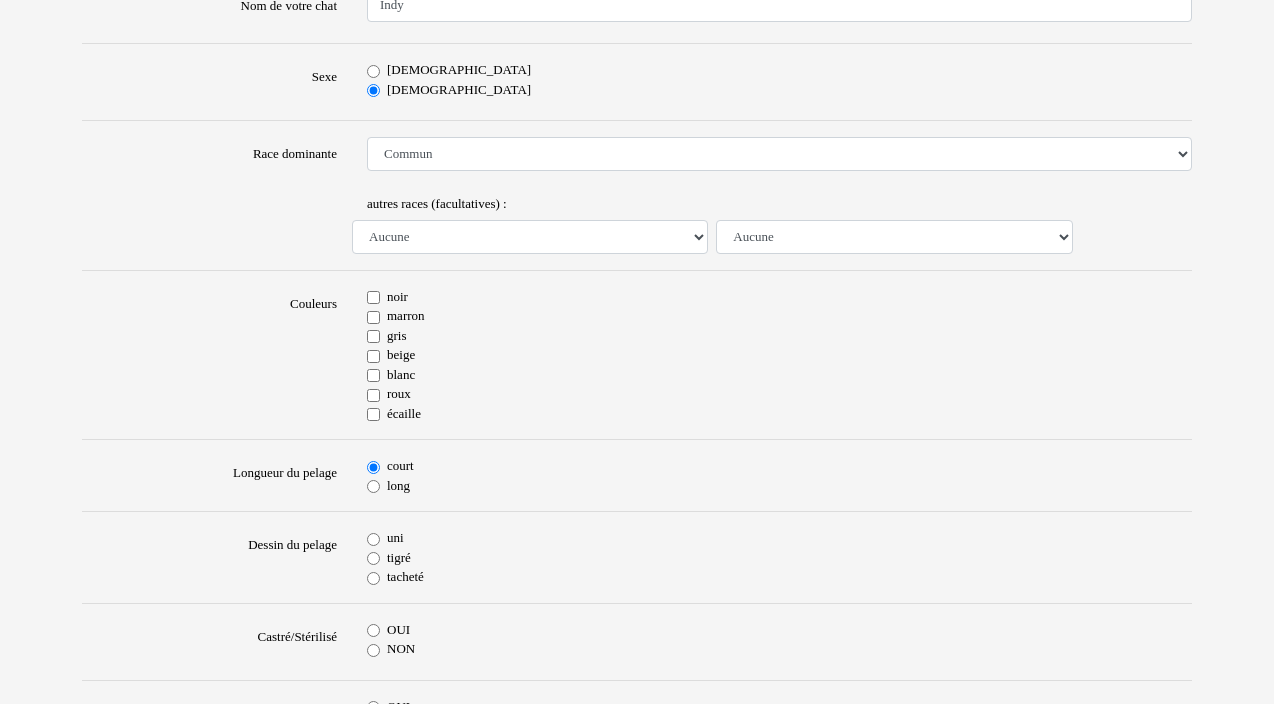 click on "OUI" at bounding box center (373, 630) 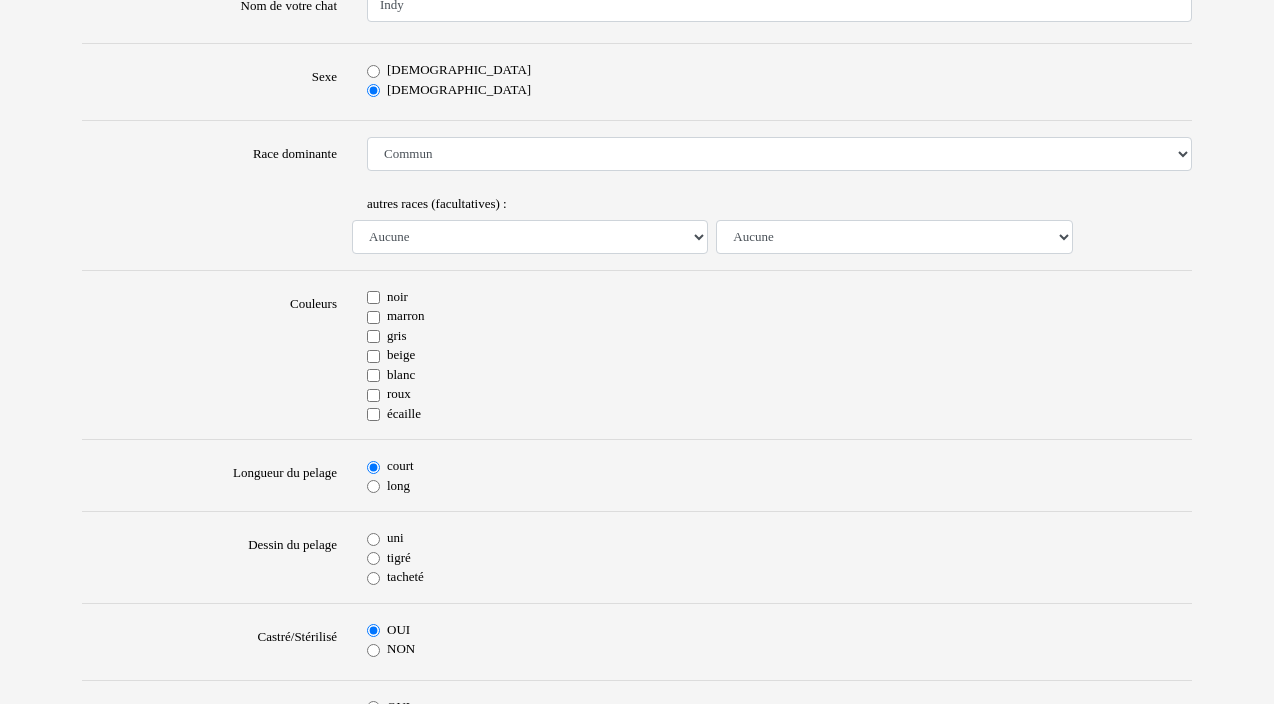 click on "blanc" at bounding box center (373, 375) 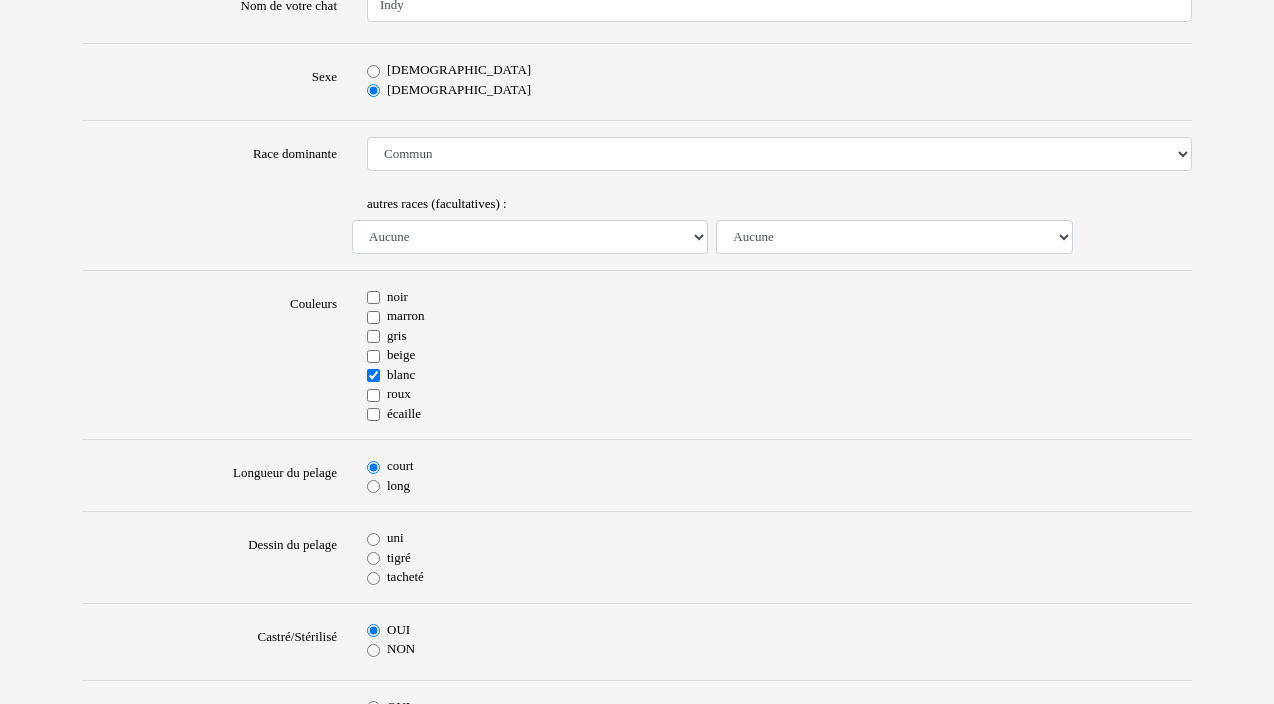 click on "noir" at bounding box center [373, 297] 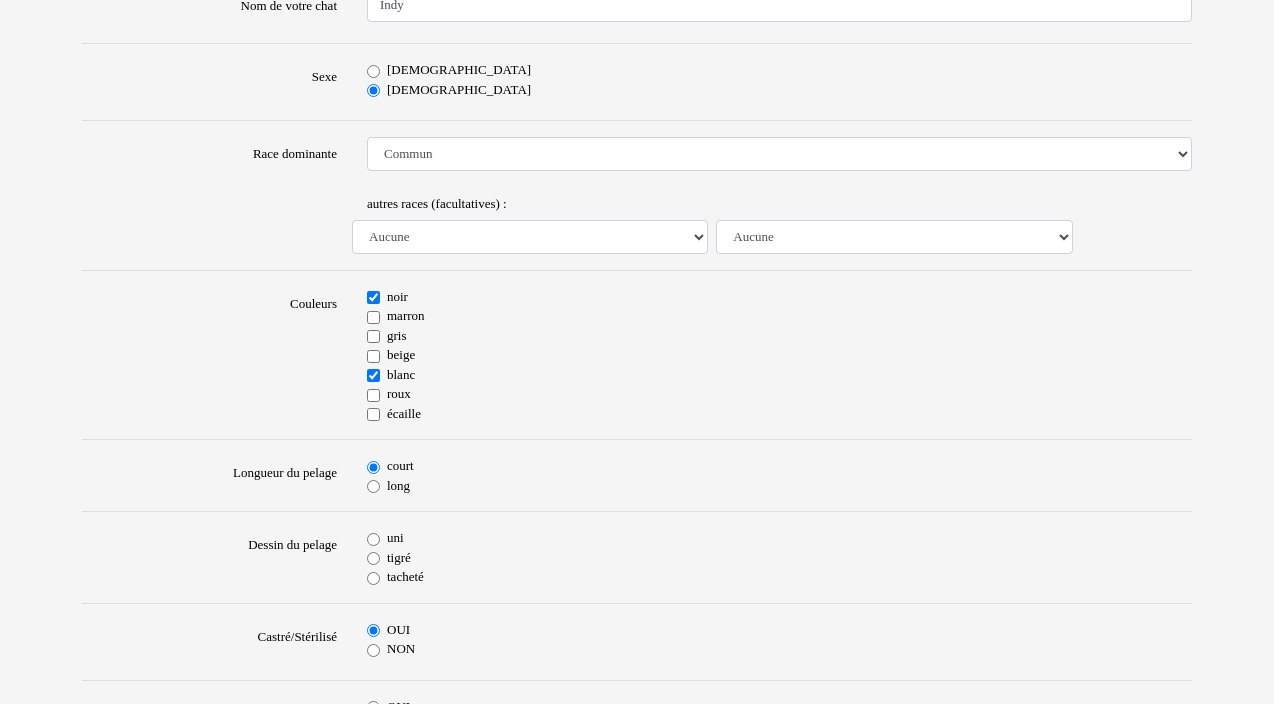 click on "marron" at bounding box center (373, 317) 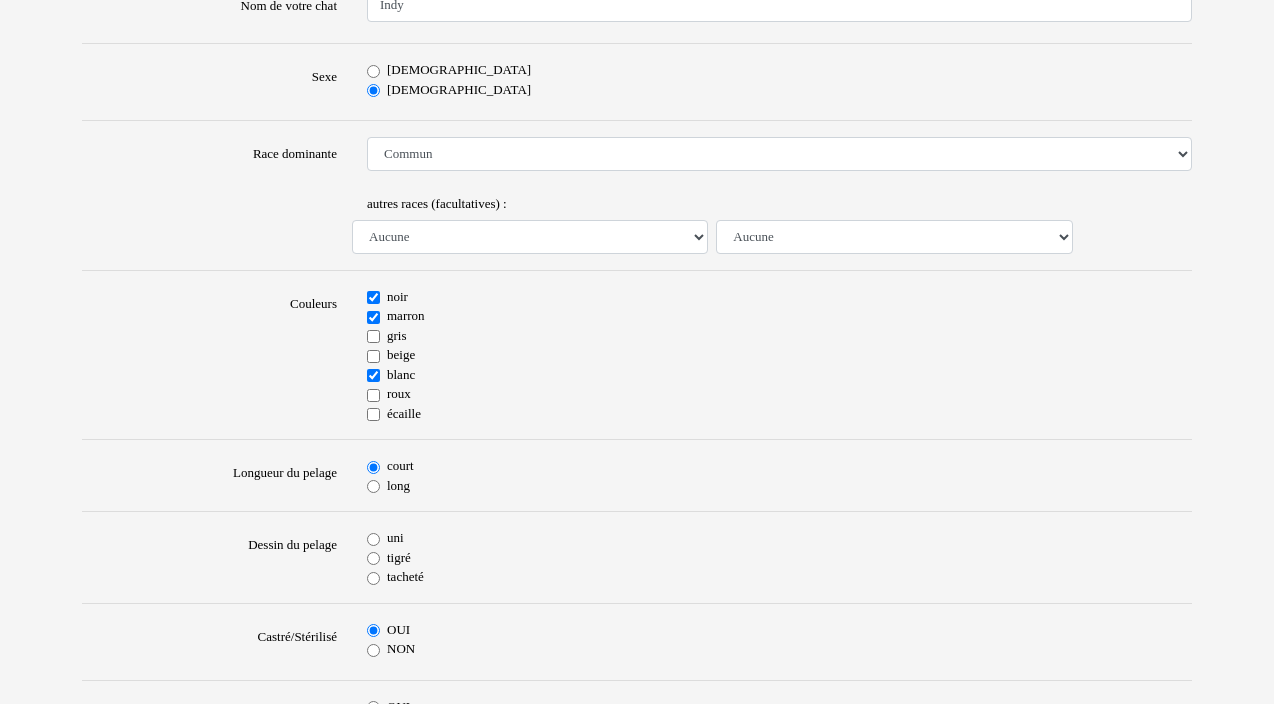 click on "gris" at bounding box center (373, 336) 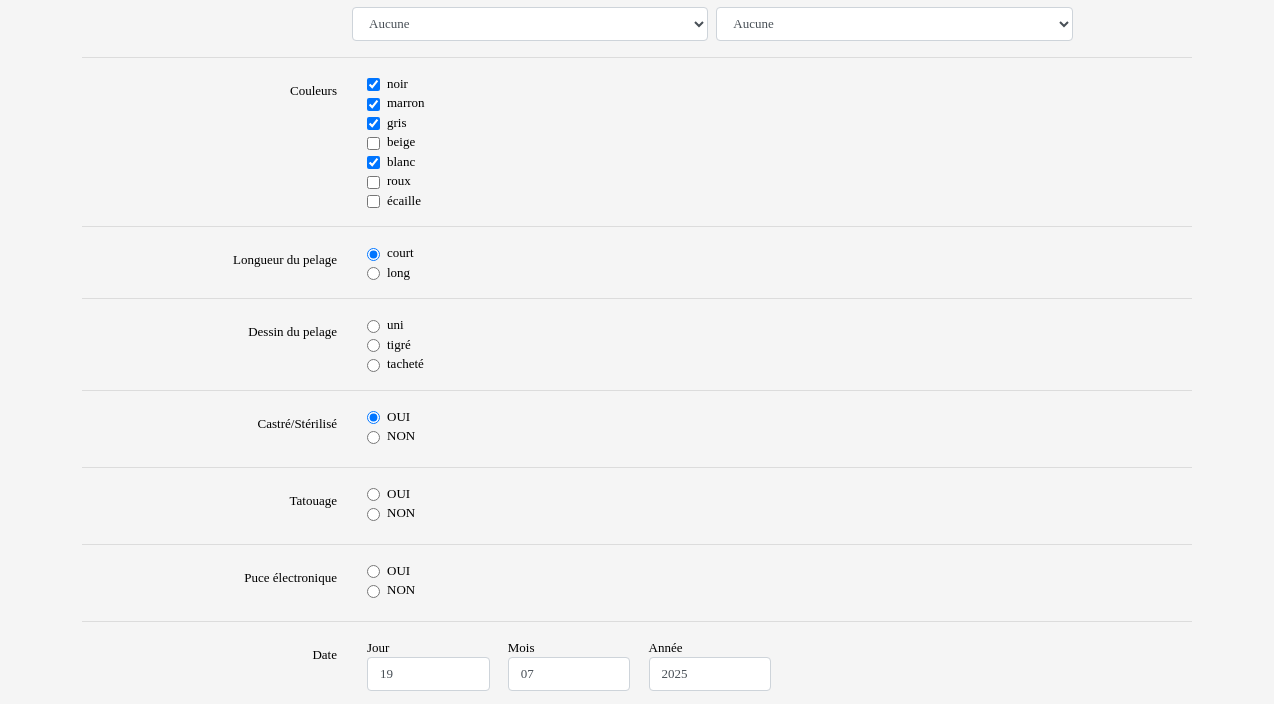 scroll, scrollTop: 524, scrollLeft: 0, axis: vertical 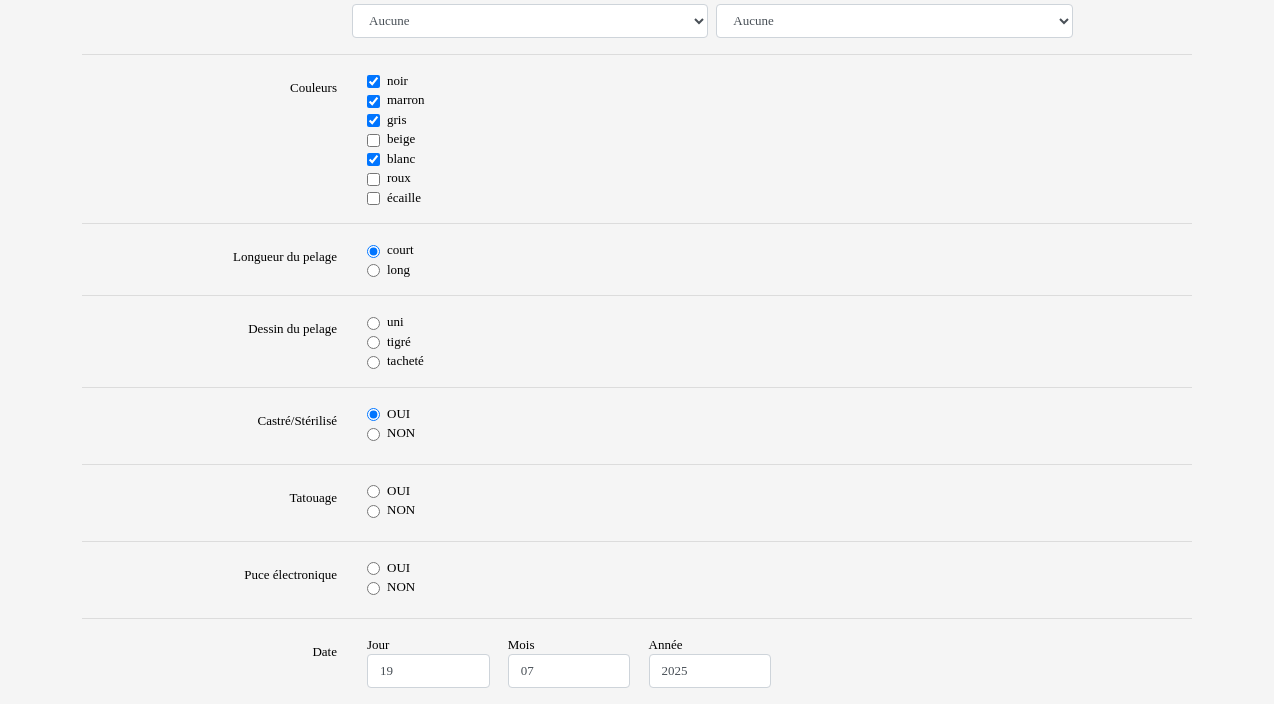 click on "tacheté" at bounding box center [373, 362] 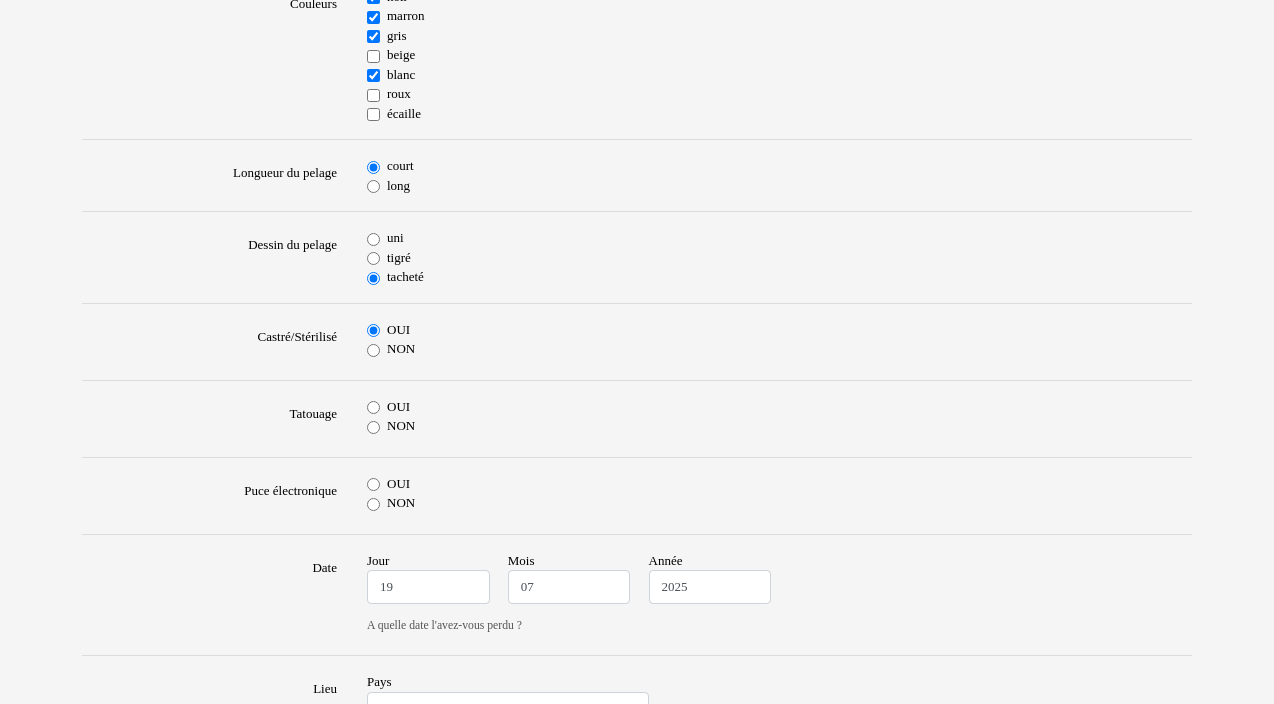 scroll, scrollTop: 619, scrollLeft: 0, axis: vertical 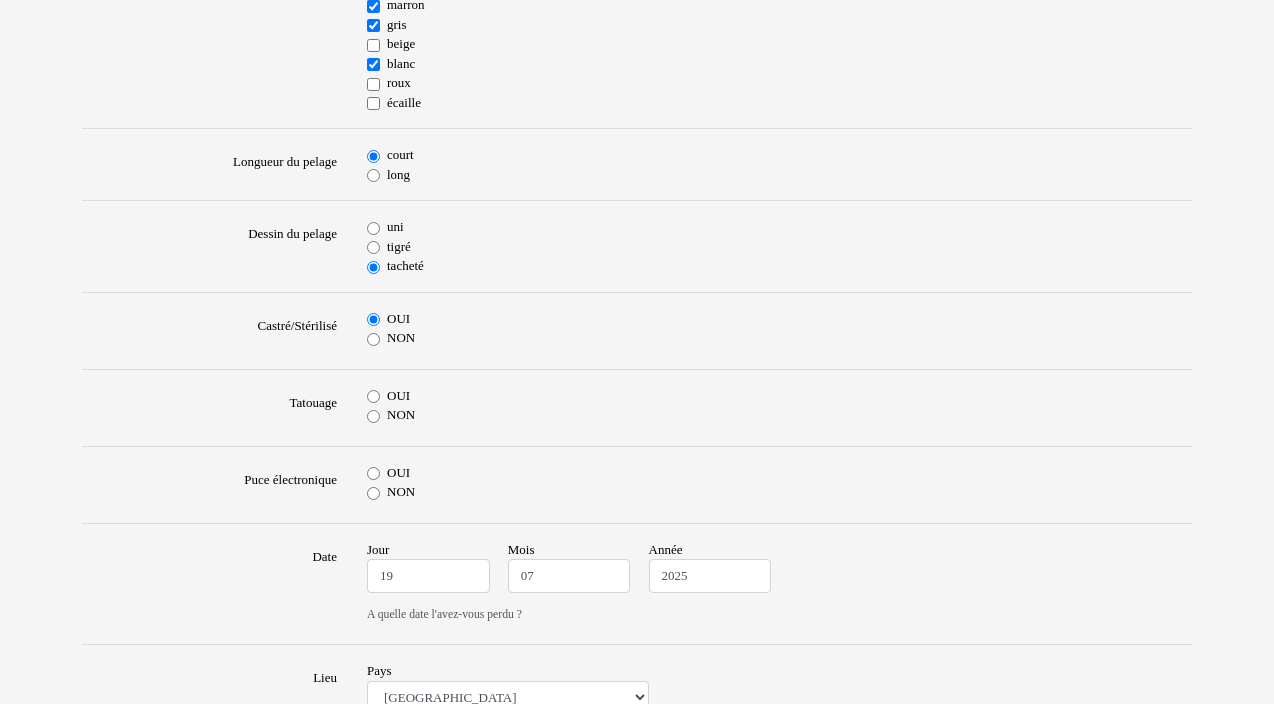 click on "OUI" at bounding box center [373, 473] 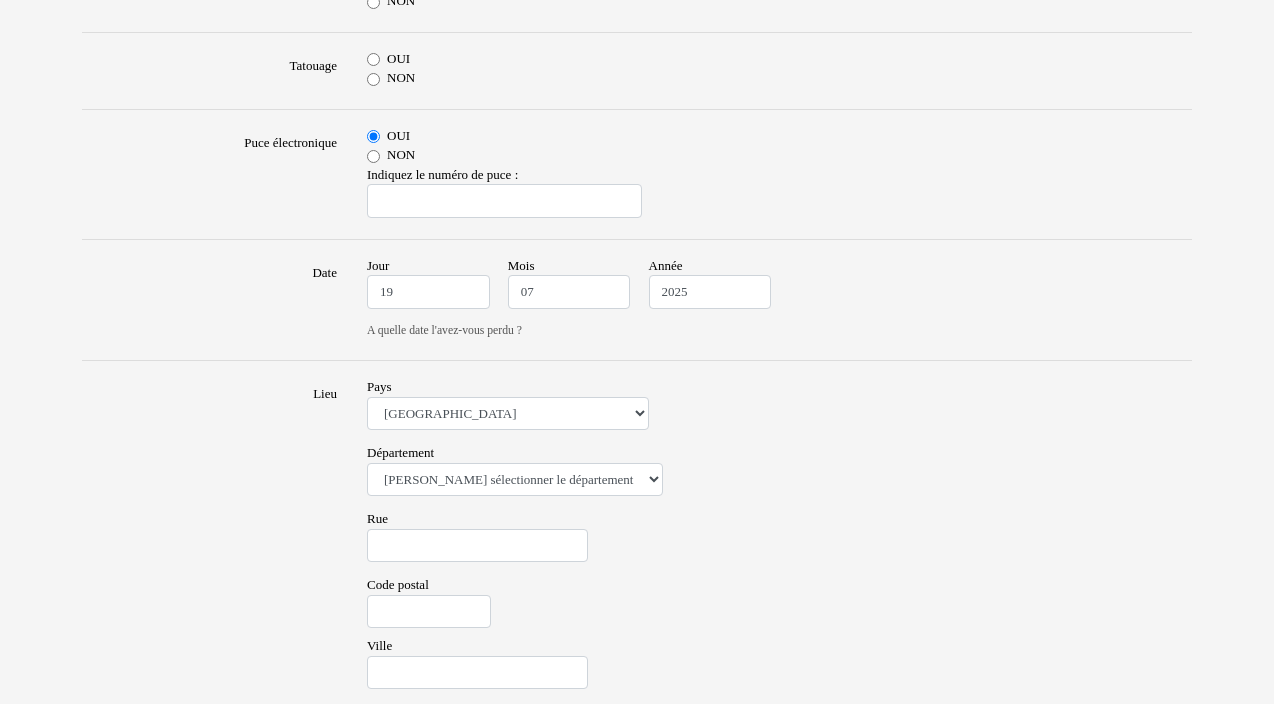 scroll, scrollTop: 954, scrollLeft: 0, axis: vertical 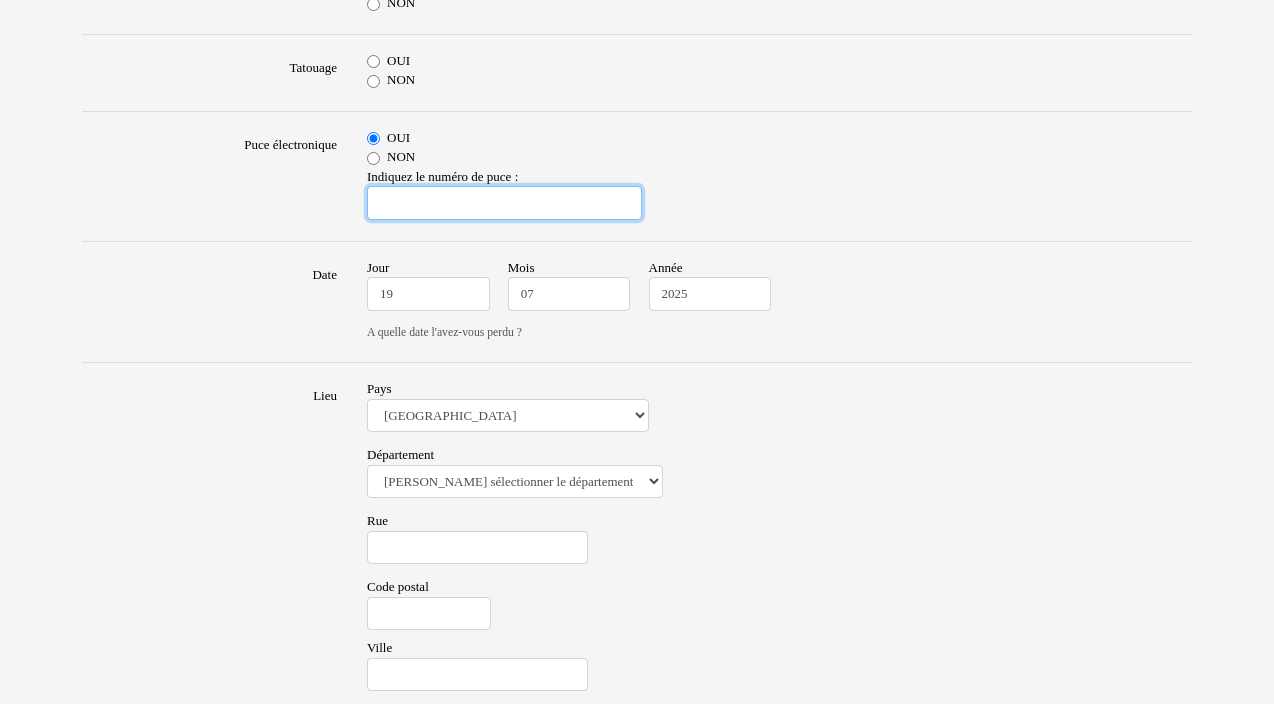 click at bounding box center [504, 203] 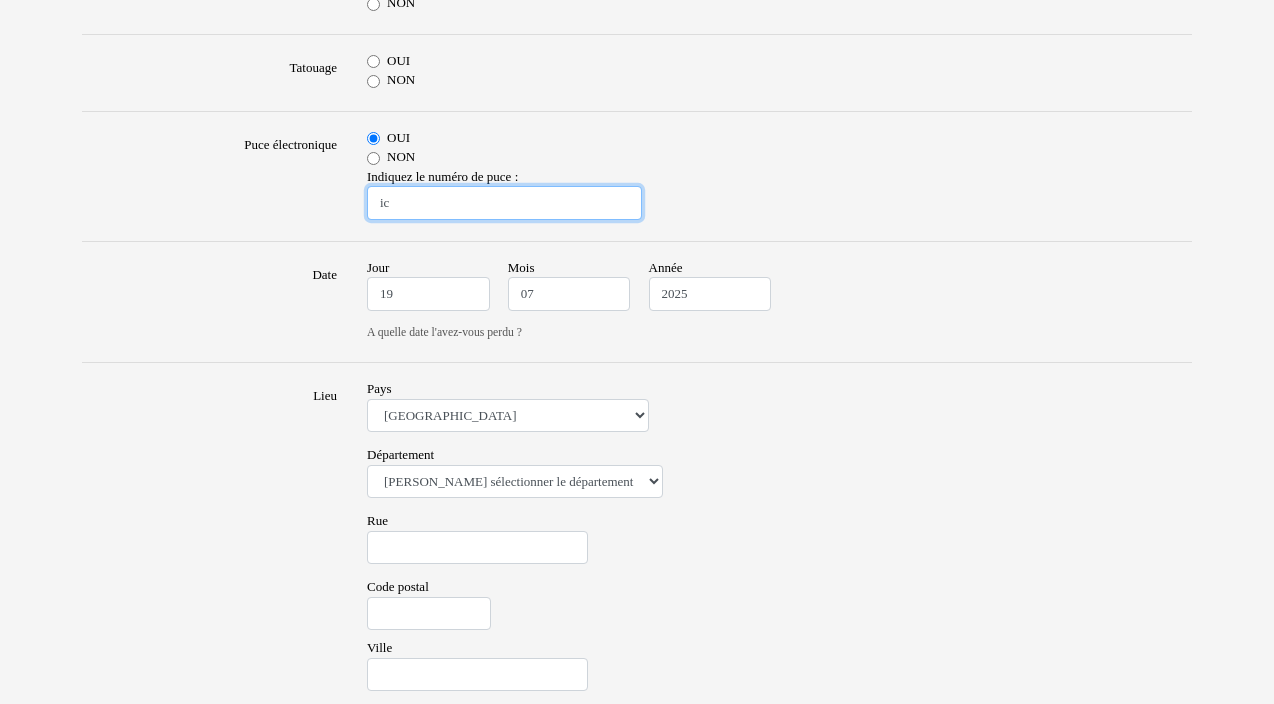 type on "i" 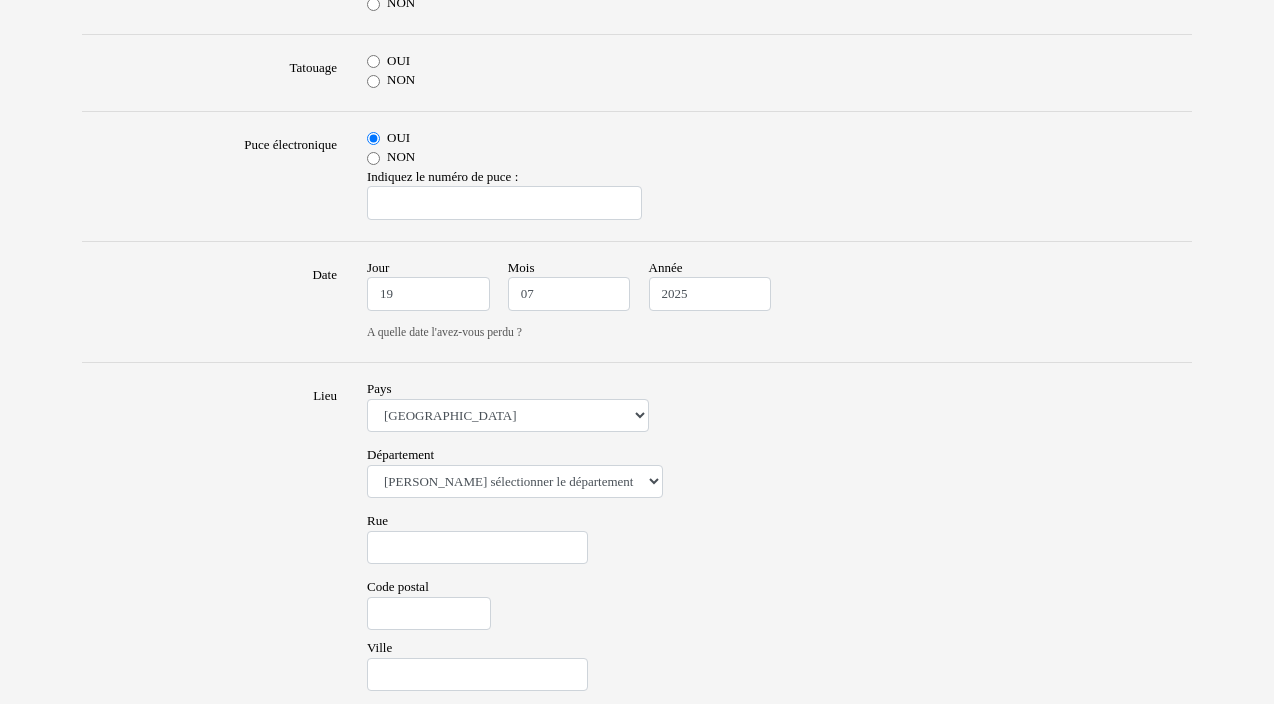 click on "Lieu" at bounding box center [209, 553] 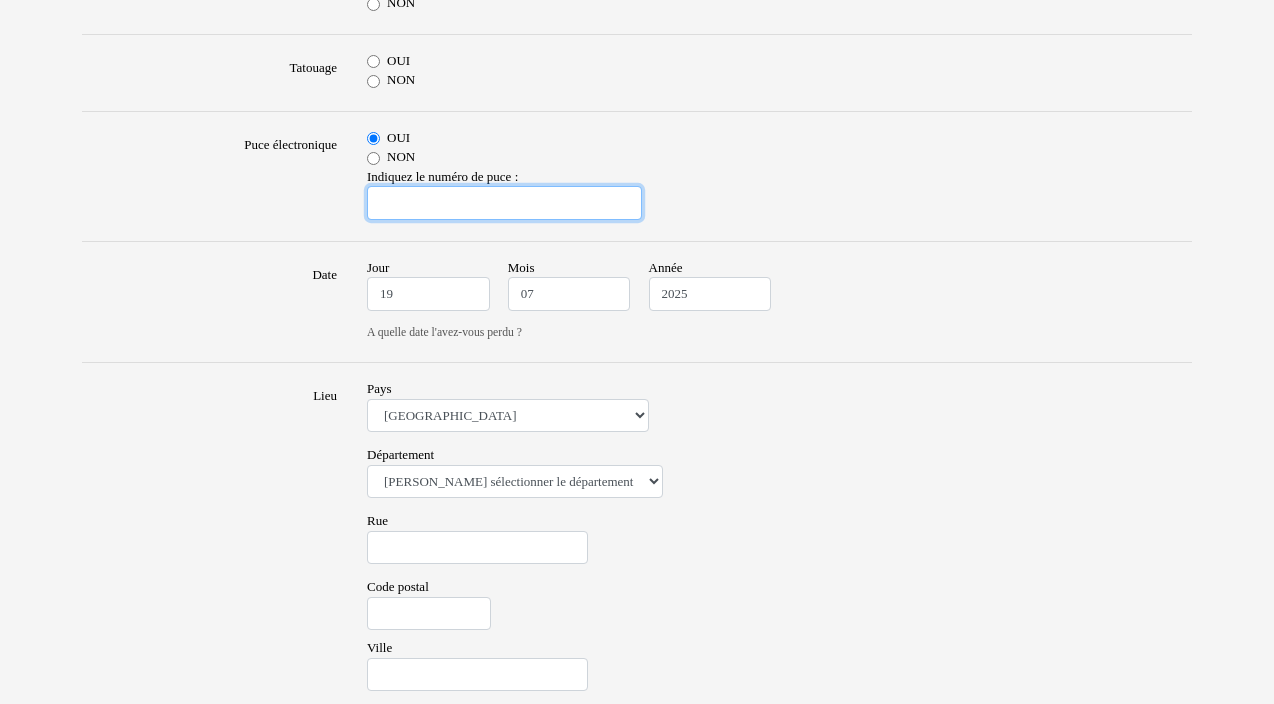 click at bounding box center (504, 203) 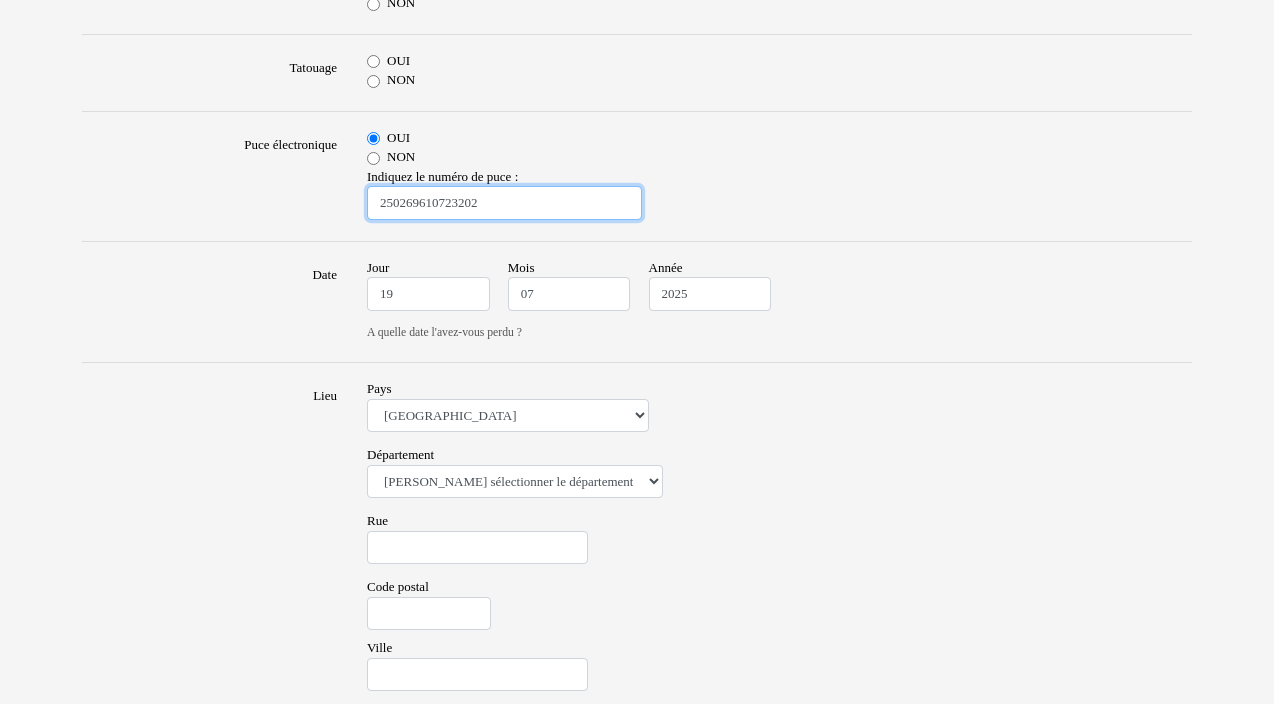 type on "250269610723202" 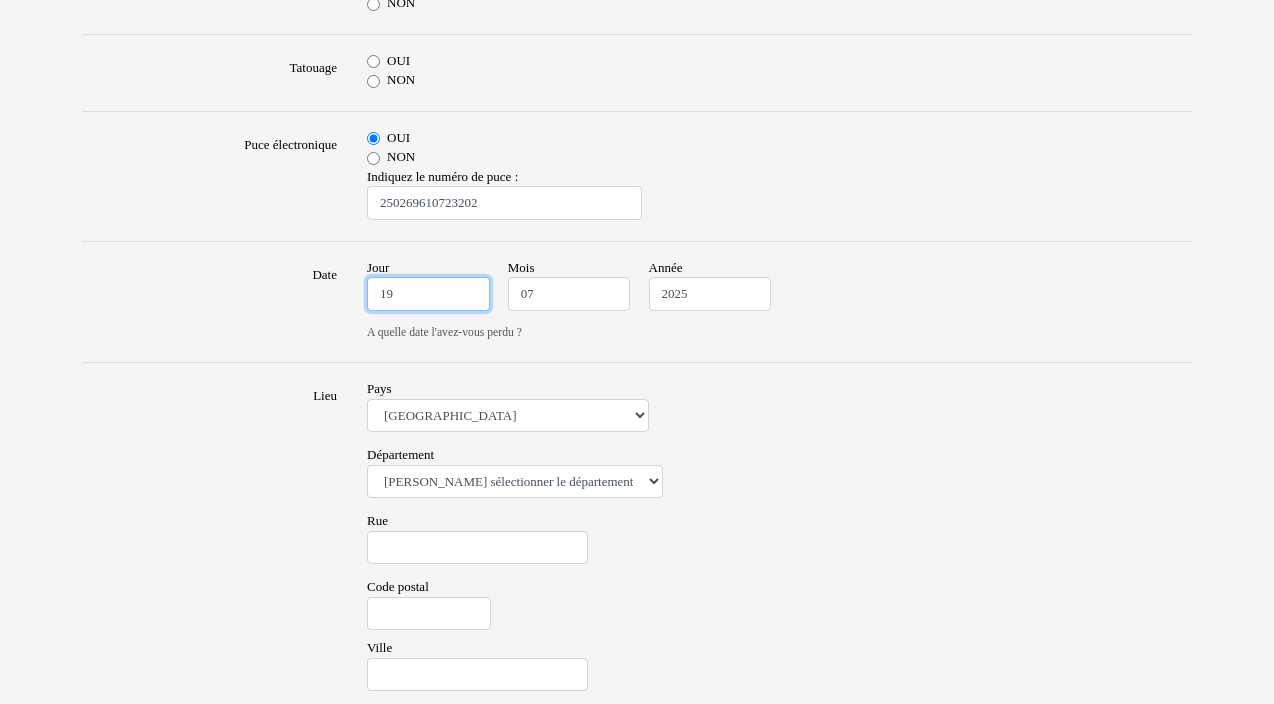click on "19" at bounding box center (428, 294) 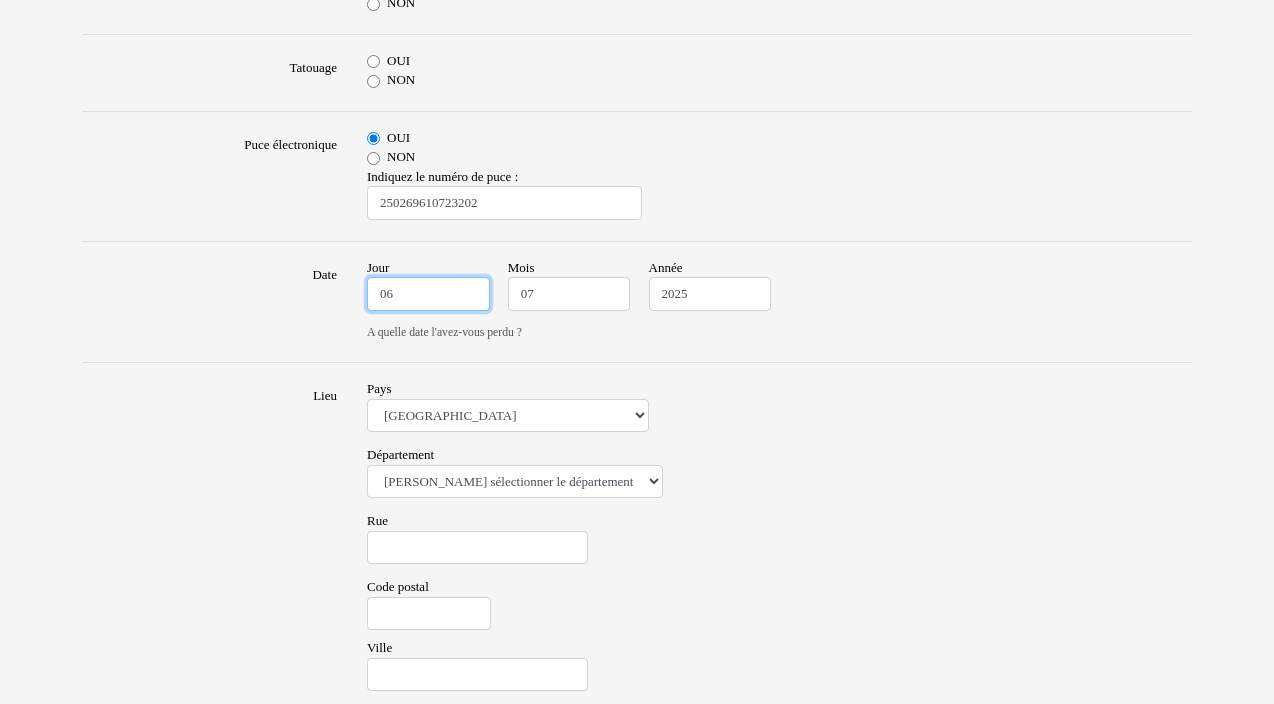type on "06" 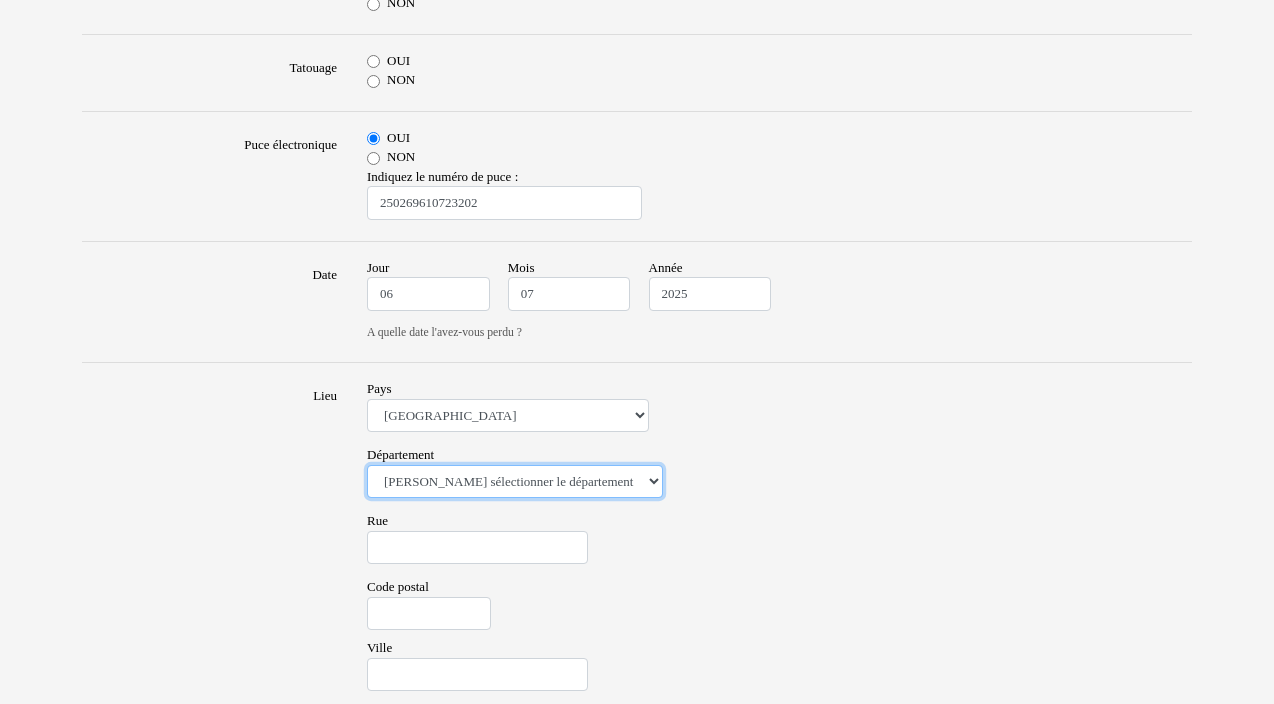 click on "Veuillez sélectionner le département 01 - Ain 02 - Aisne 03 - Allier 04 - Alpes de Hautes-Provence 05 - Hautes-Alpes 06 - Alpes-Maritimes 07 - Ardèche 08 - Ardennes 09 - Ariege 10 - Aube 11 - Aude 12 - Aveyron 13 - Bouches-Du-Rhône 14 - Calvados 15 - Cantal 16 - Charente 17 - Charente-Maritime 18 - Cher 19 - Correze 20 - Corse 21 - Cote-d'Or 22 - Côtes d'Armor 23 - Creuse 24 - Dordogne 25 - Doubs 26 - Drôme 27 - Eure 28 - Eure-et-Loir 29 - Finistere 30 - Gard 31 - Haute-Garonne 32 - Gers 33 - Gironde 34 - Hérault 35 - Ille-et-Vilaine 36 - Indre 37 - Indre-et-Loire 38 - Isère 39 - Jura 40 - Landes 41 - Loir-et-Cher 42 - Loire 43 - Haute-Loire 44 - Loire-Atlantique 45 - Loiret 46 - Lot 47 - Lot-et-Garonne 48 - Lozère 49 - Maine-et-Loire 50 - Manche 51 - Marne 52 - Haute-Marne 53 - Mayenne 54 - Meurthe-et-Moselle 55 - Meuse 56 - Morbihan 57 - Moselle 58 - Nièvre 59 - Nord 60 - Oise 61 - Orne 62 - Pas-de-Calais 63 - Puy-de-Dôme 64 - Pyrénées-Atlantiques 65 - Hautes-Pyrénées 67 - Bas-Rhin 75 - Paris" at bounding box center (515, 482) 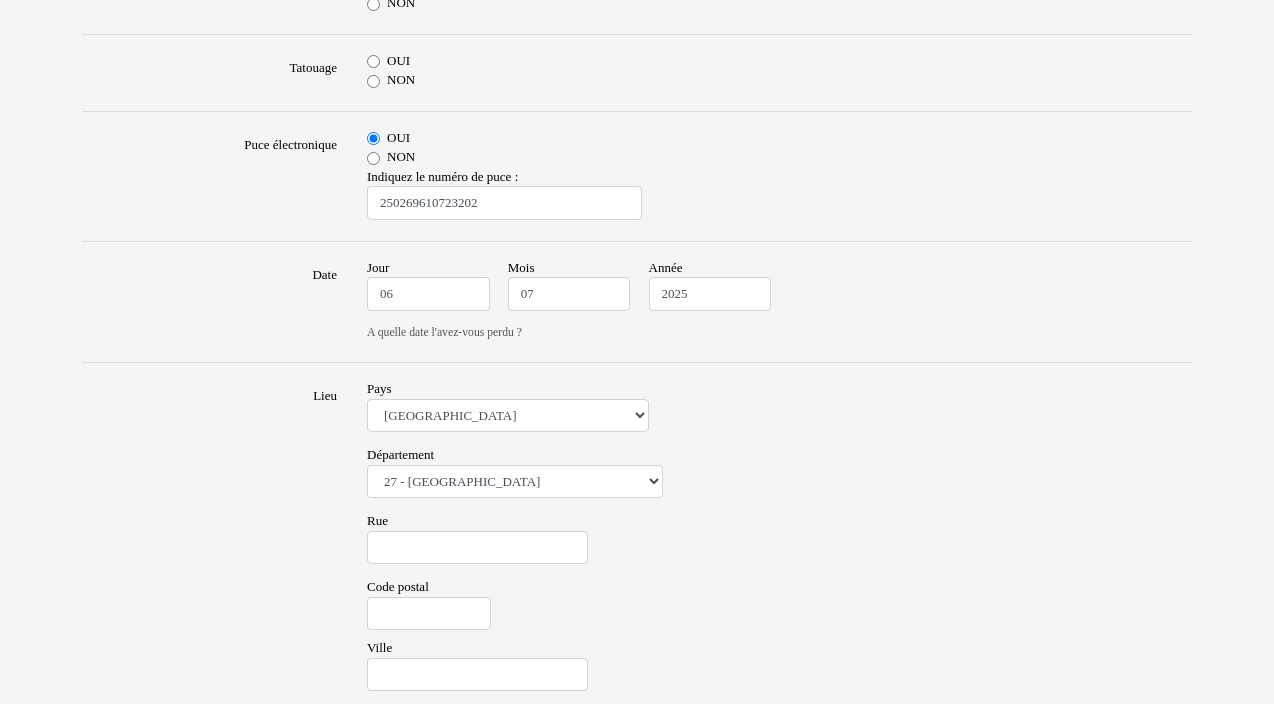 click on "Lieu" at bounding box center [209, 553] 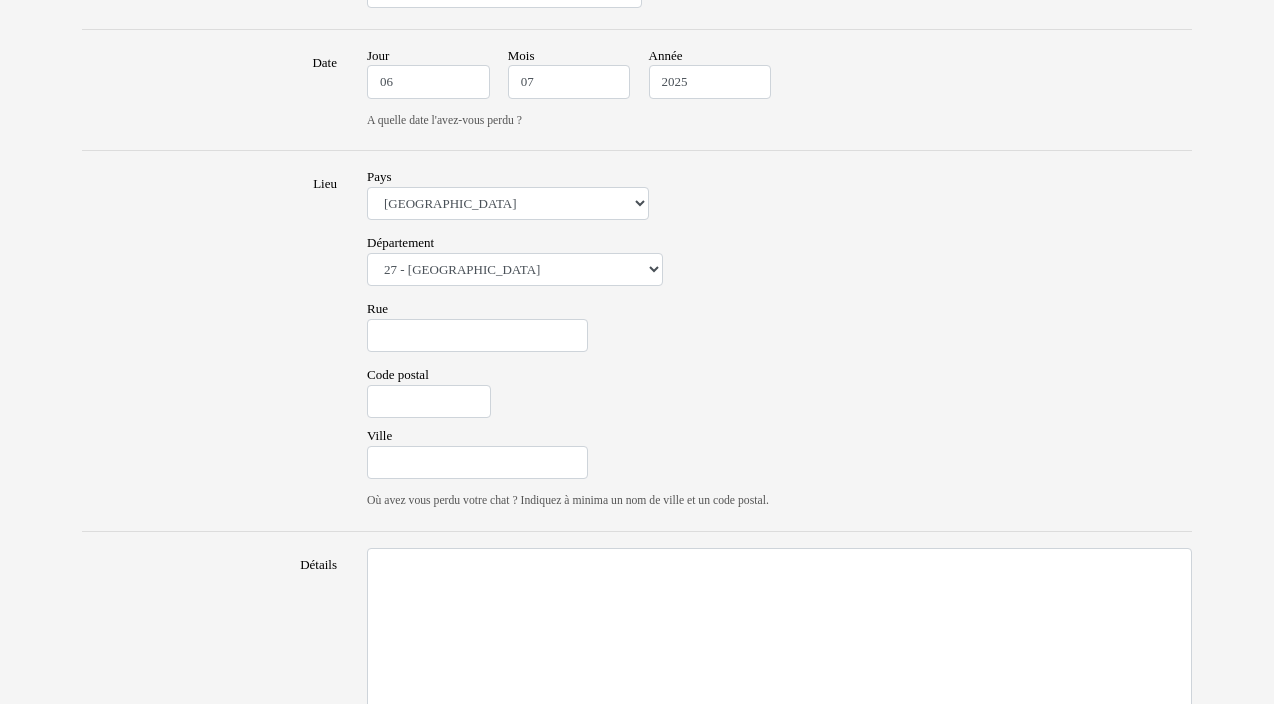 scroll, scrollTop: 1214, scrollLeft: 0, axis: vertical 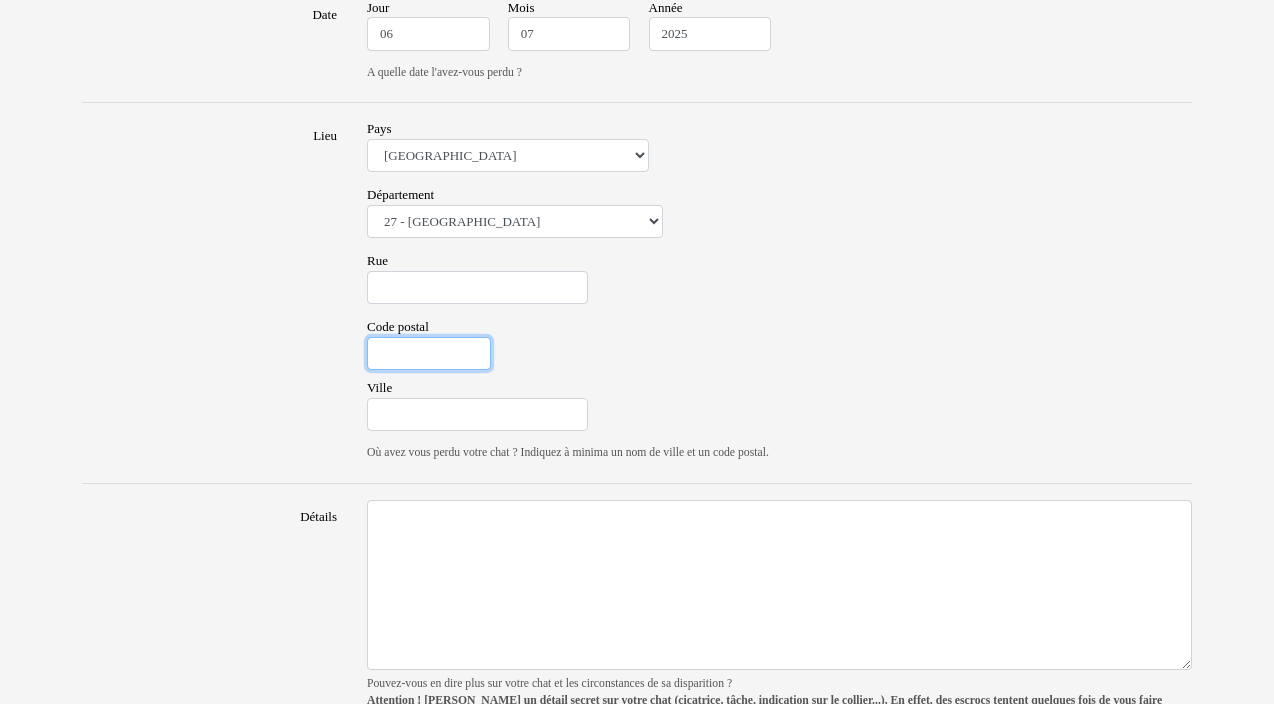 click on "Code postal" at bounding box center (429, 354) 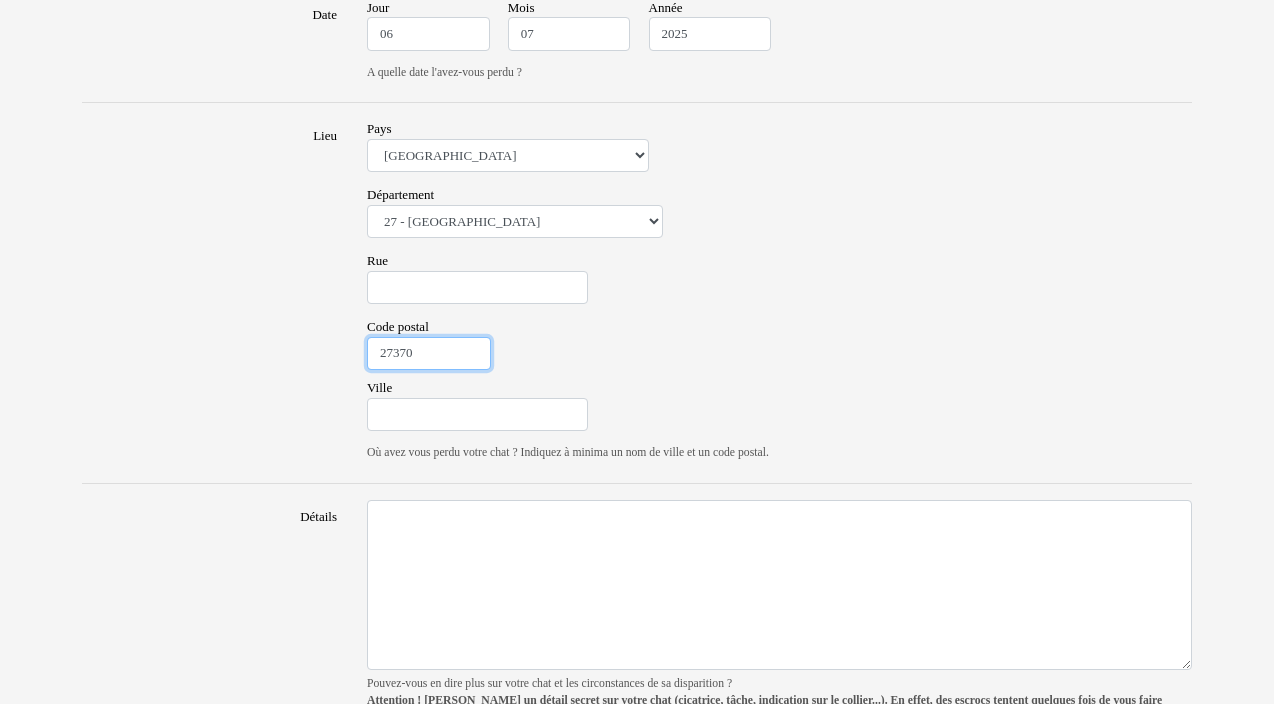 type on "27370" 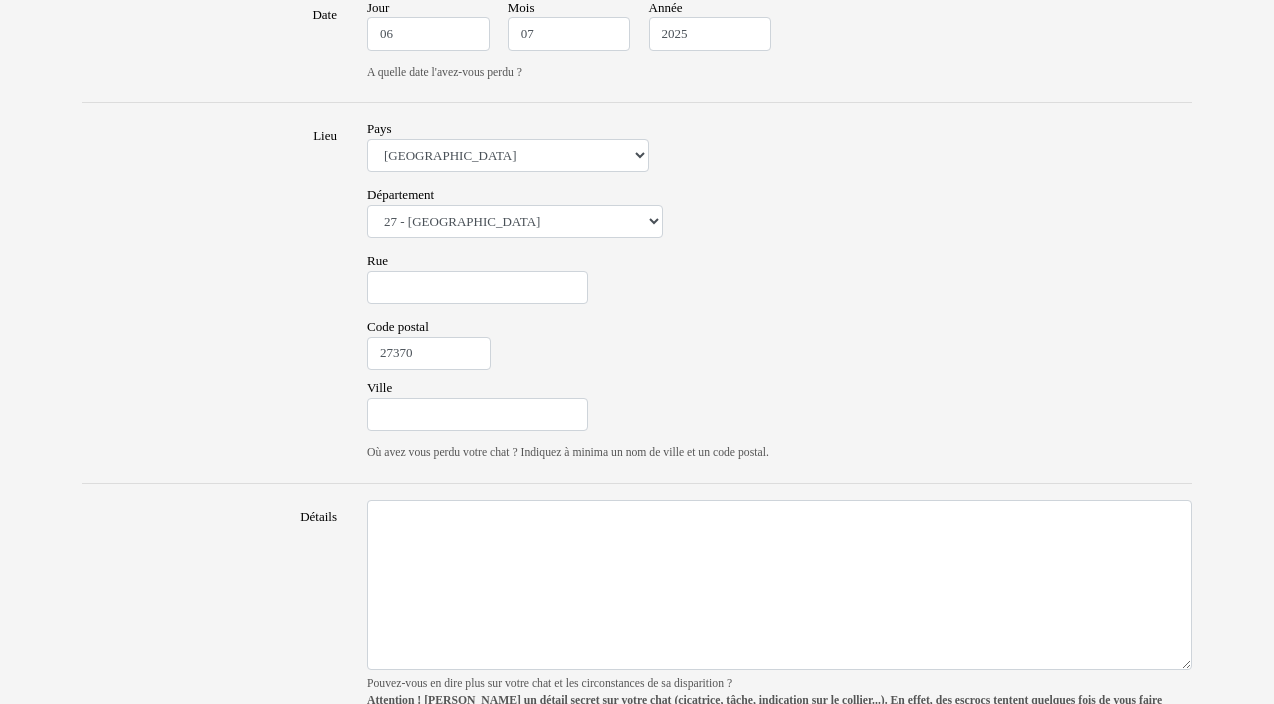 click on "Ville" at bounding box center (477, 404) 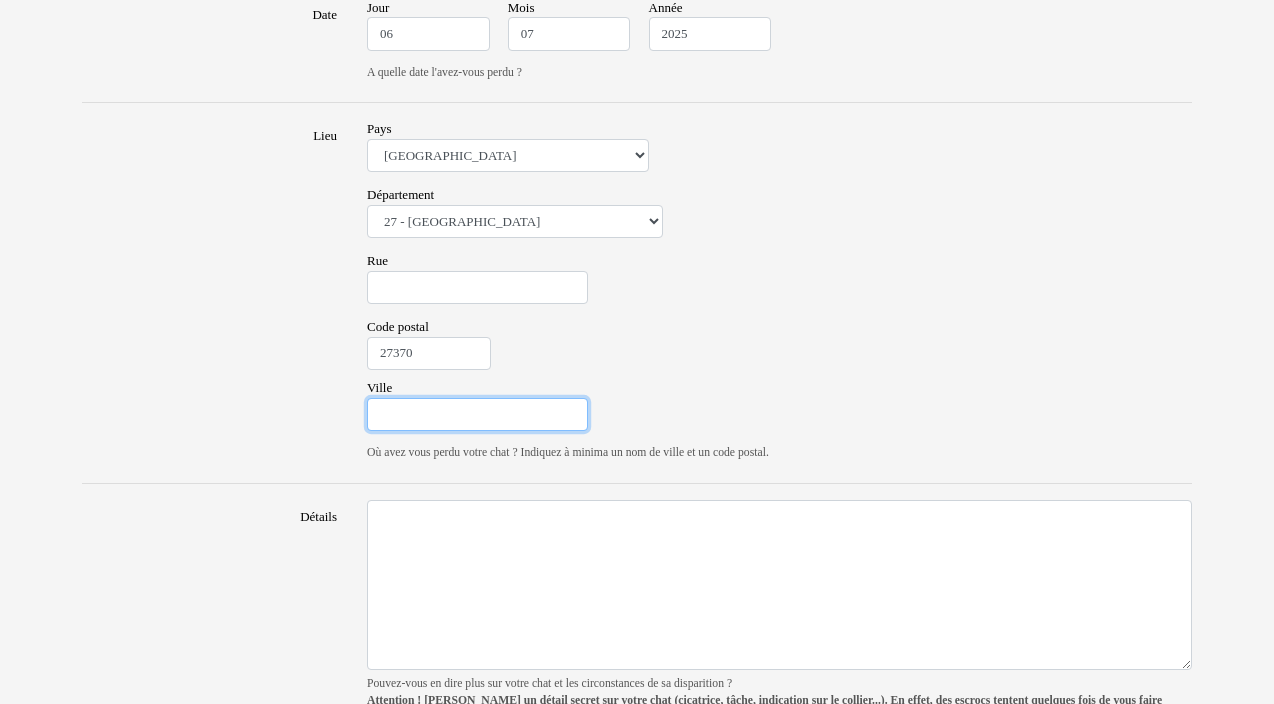click on "Ville" at bounding box center [477, 415] 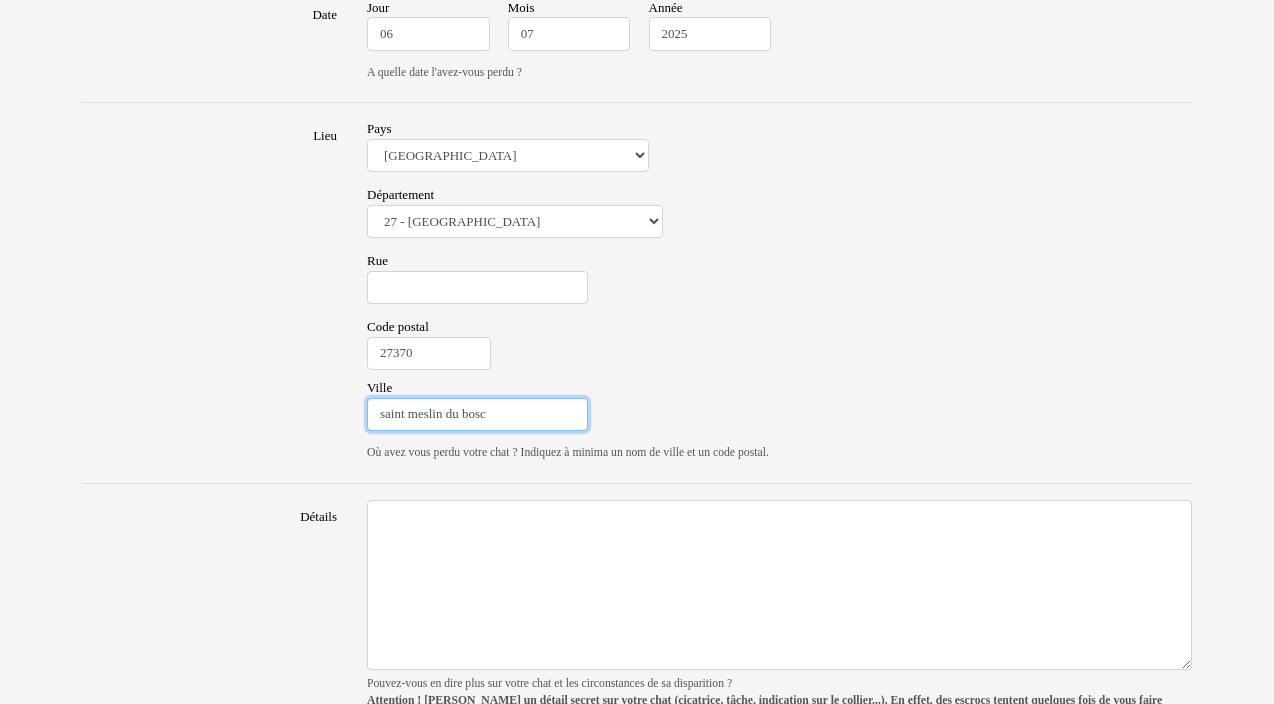 scroll, scrollTop: 1361, scrollLeft: 0, axis: vertical 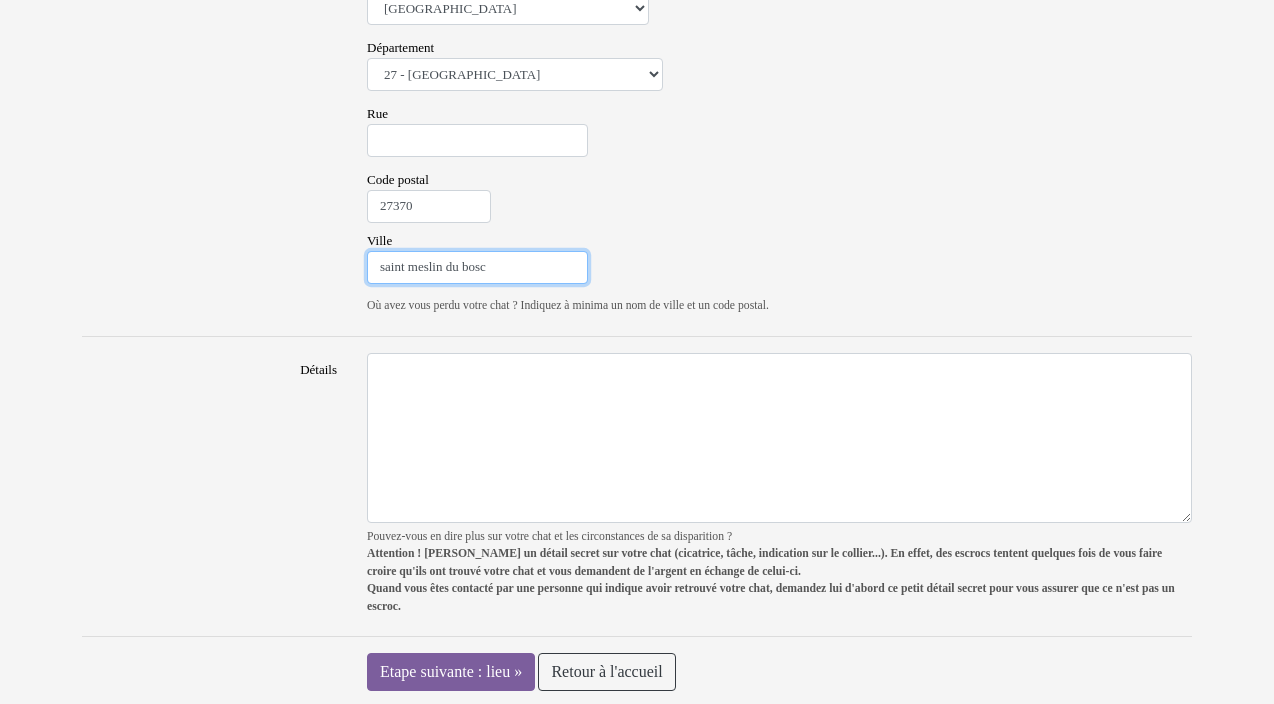 type on "saint meslin du bosc" 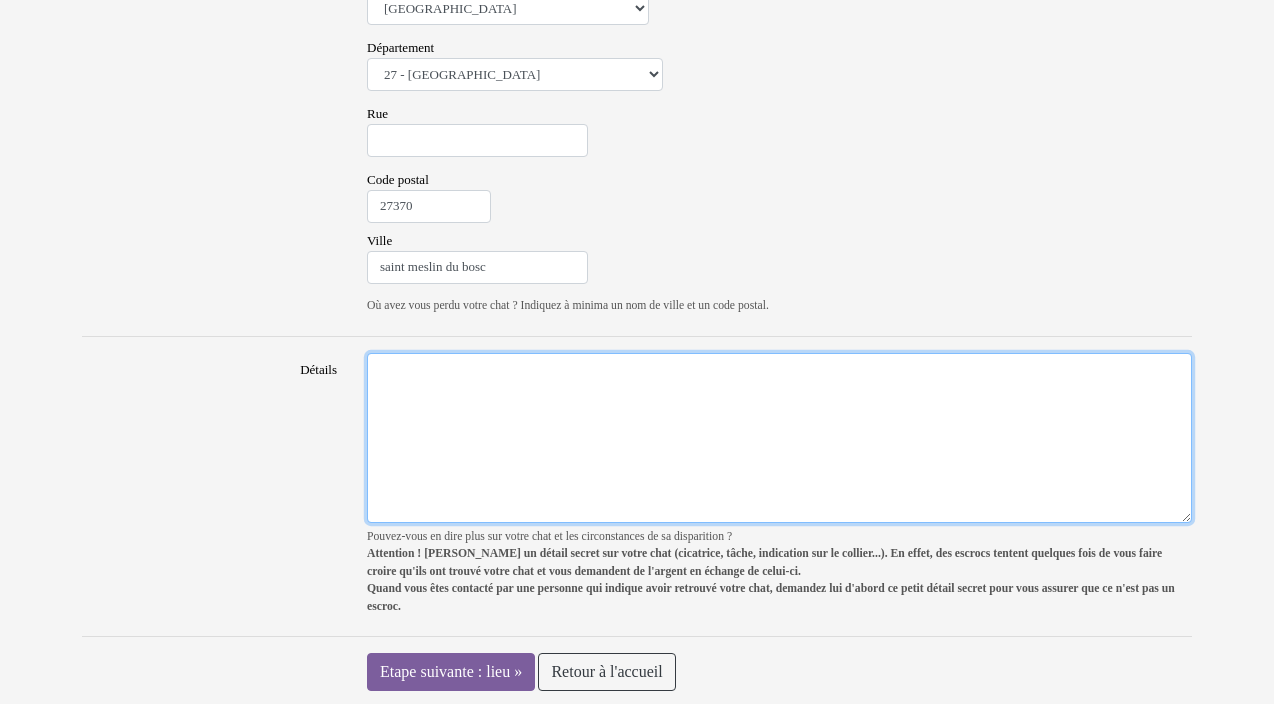 click on "Détails" at bounding box center (779, 438) 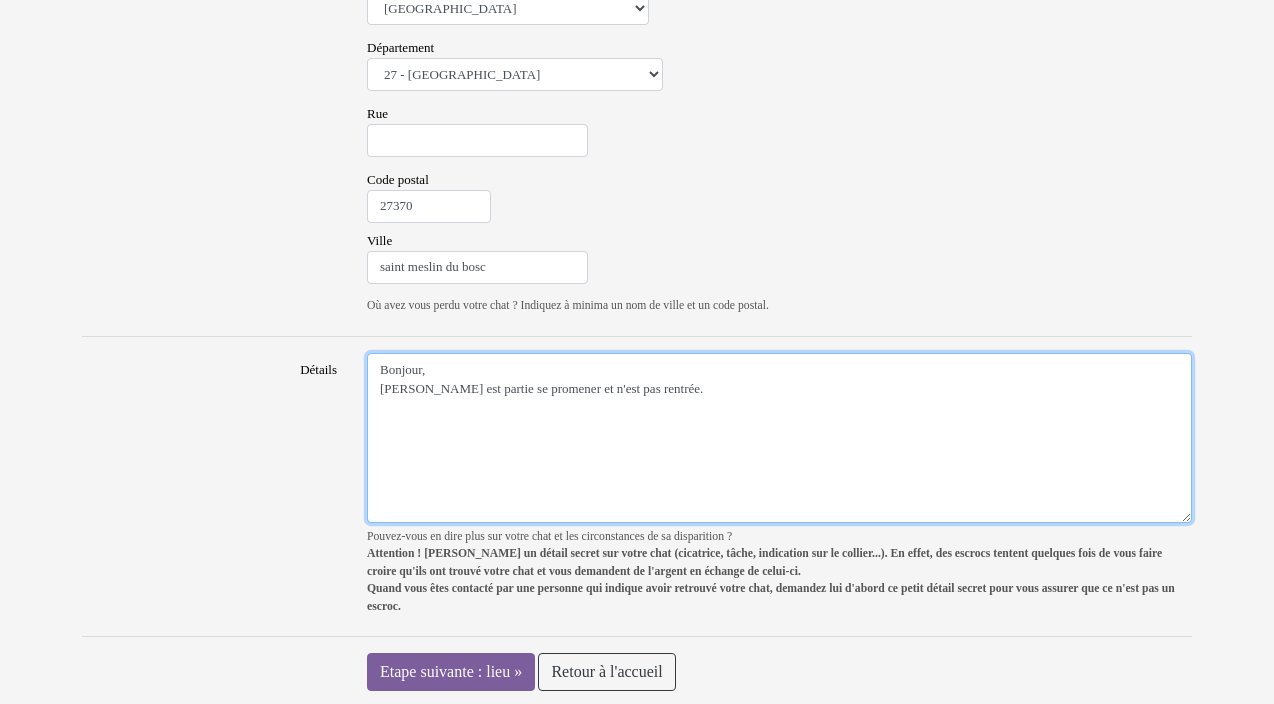 click on "Bonjour,
Indy est partie se promener et n'est pas rentrée." at bounding box center [779, 438] 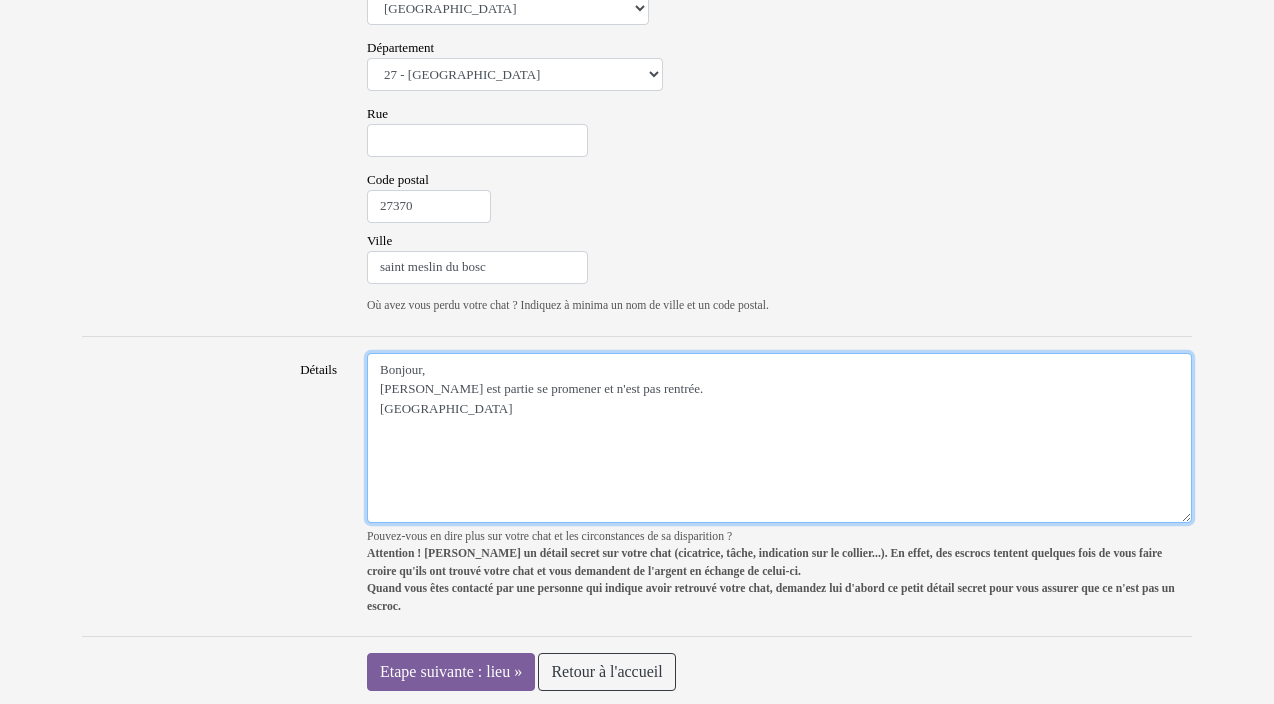 click on "Bonjour,
Indy est partie se promener et n'est pas rentrée.
Merci" at bounding box center [779, 438] 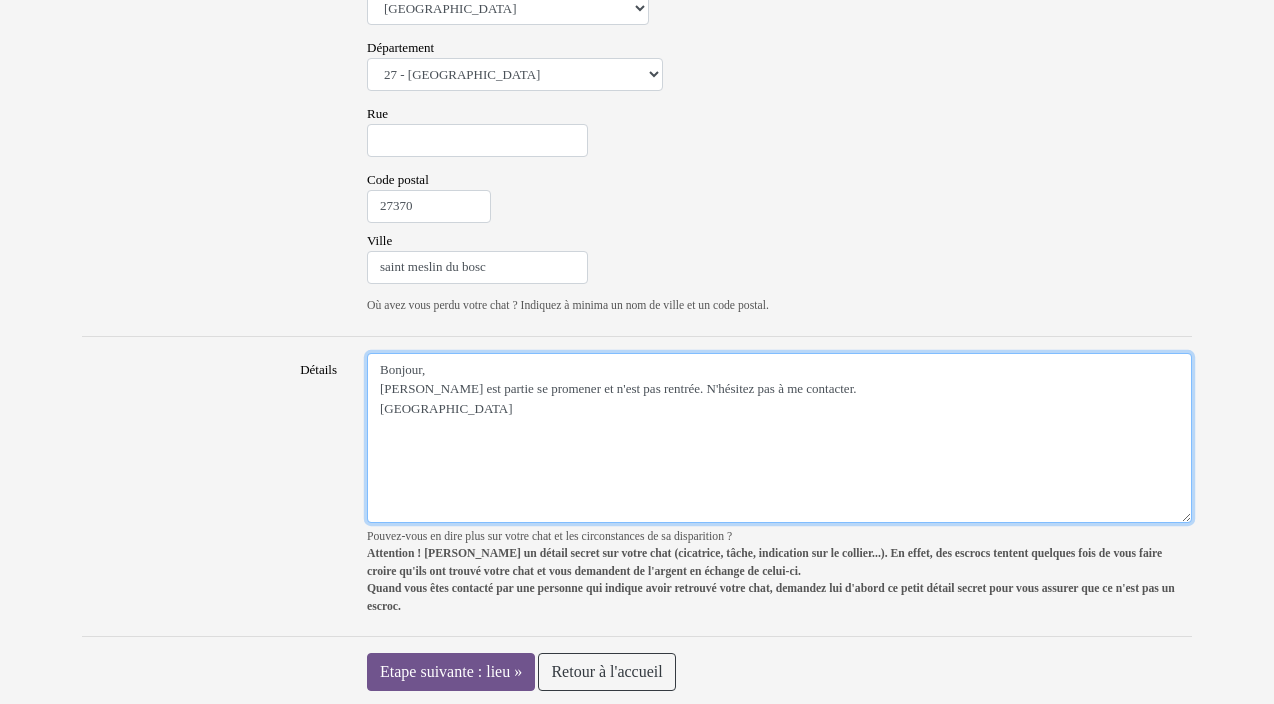 type on "Bonjour,
[PERSON_NAME] est partie se promener et n'est pas rentrée. N'hésitez pas à me contacter.
[GEOGRAPHIC_DATA]" 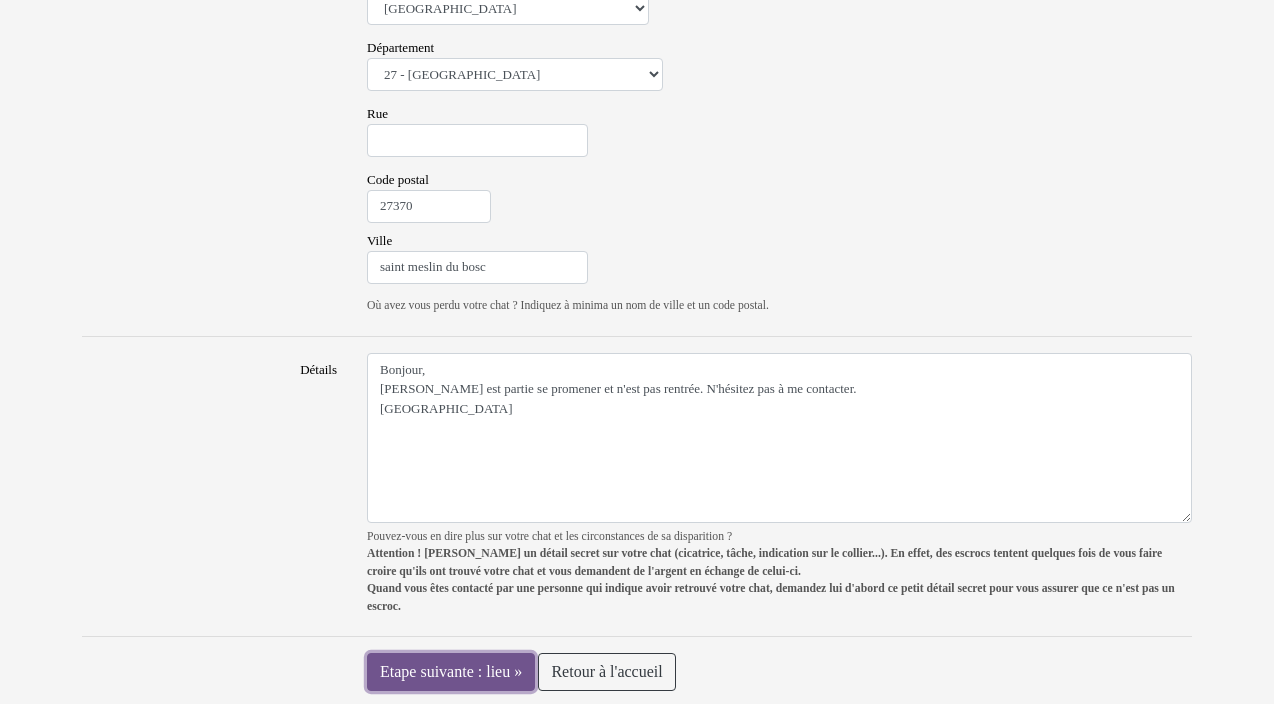 click on "Etape suivante : lieu »" at bounding box center [451, 672] 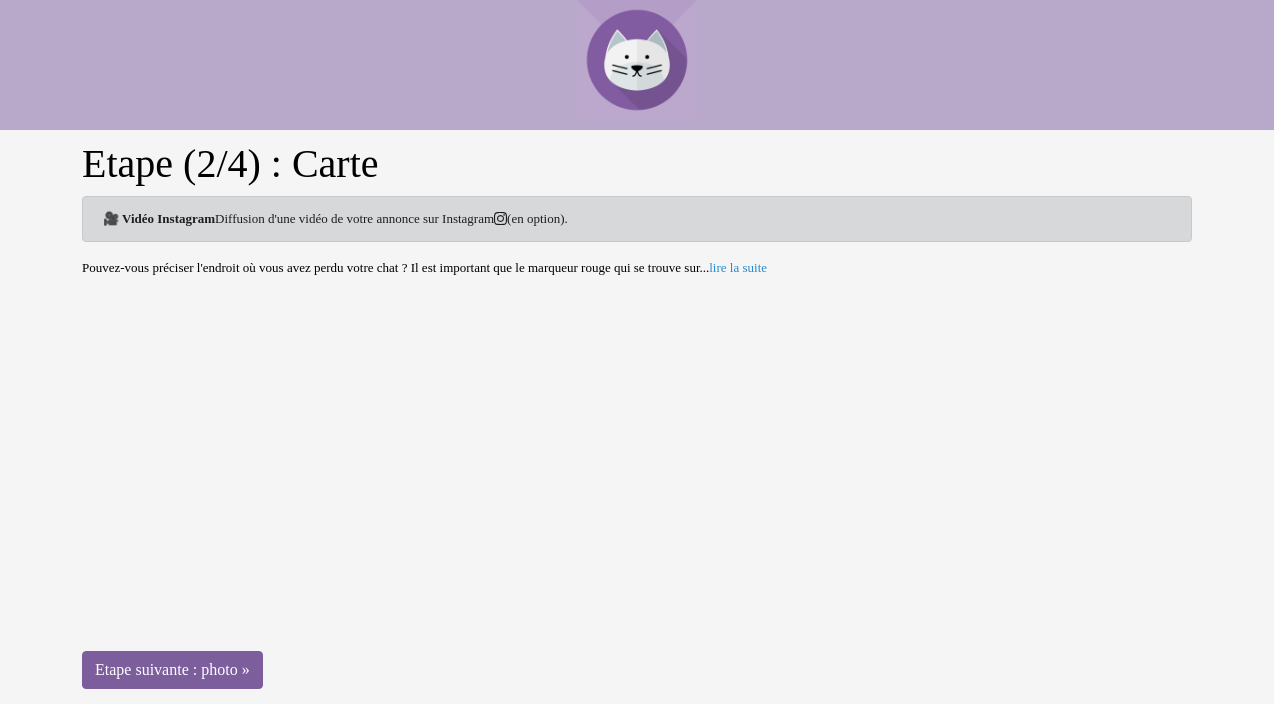 scroll, scrollTop: 0, scrollLeft: 0, axis: both 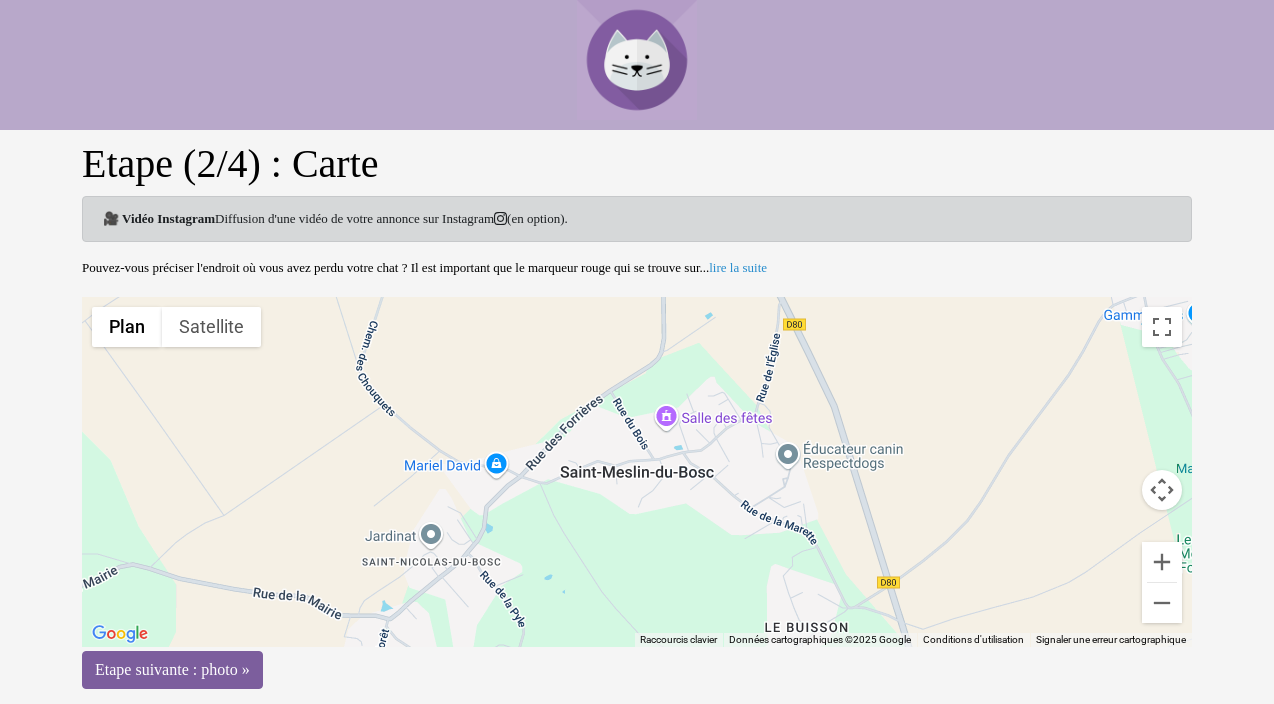 drag, startPoint x: 632, startPoint y: 458, endPoint x: 783, endPoint y: 409, distance: 158.75137 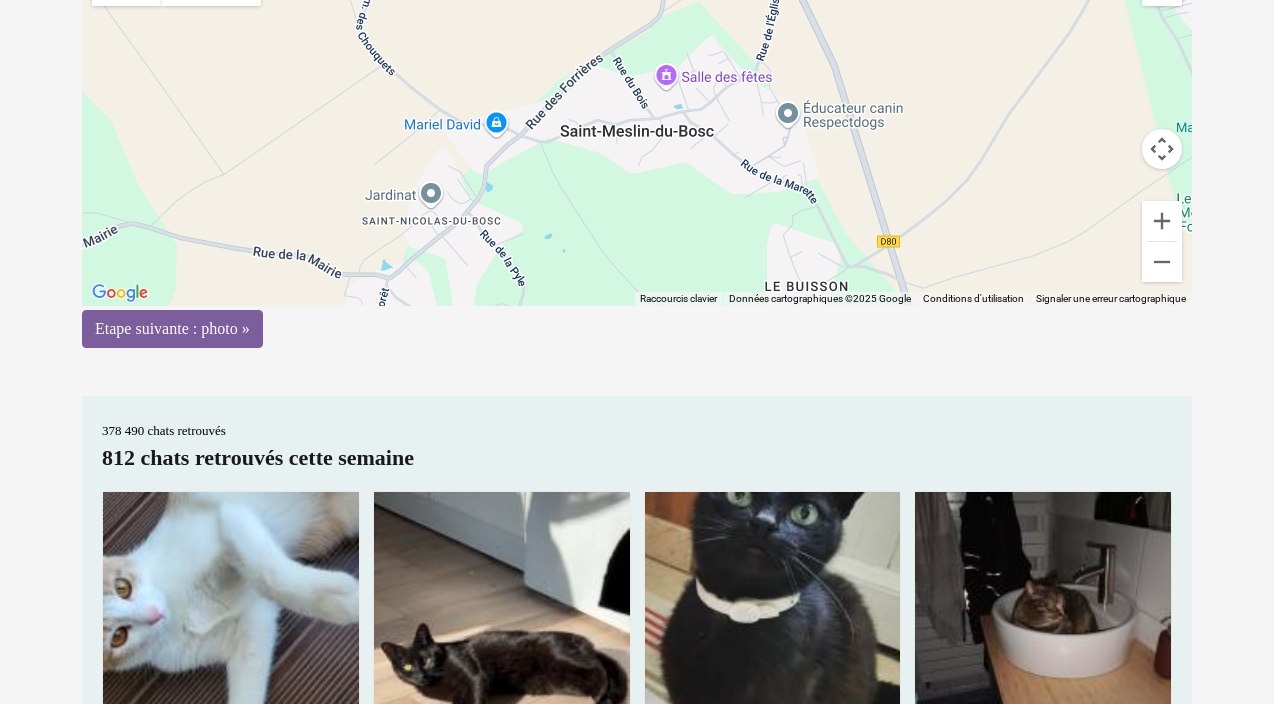 scroll, scrollTop: 373, scrollLeft: 0, axis: vertical 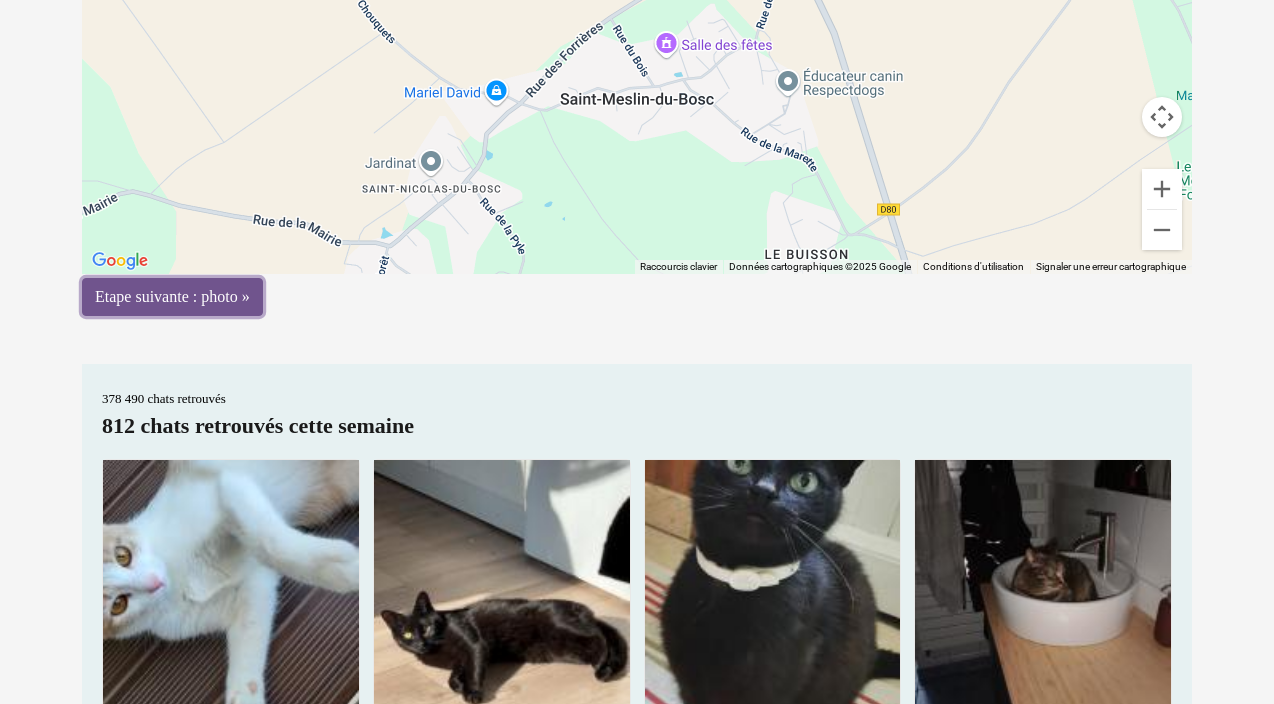 click on "Etape suivante : photo »" at bounding box center [172, 297] 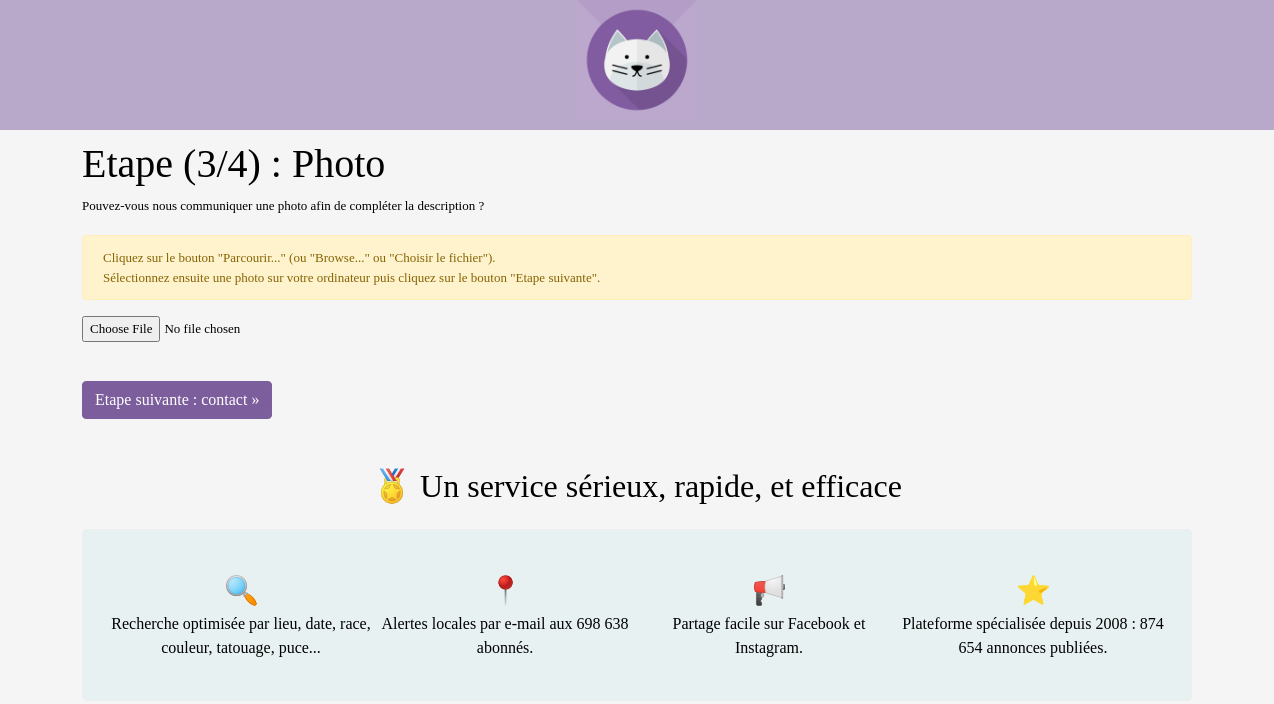 scroll, scrollTop: 0, scrollLeft: 0, axis: both 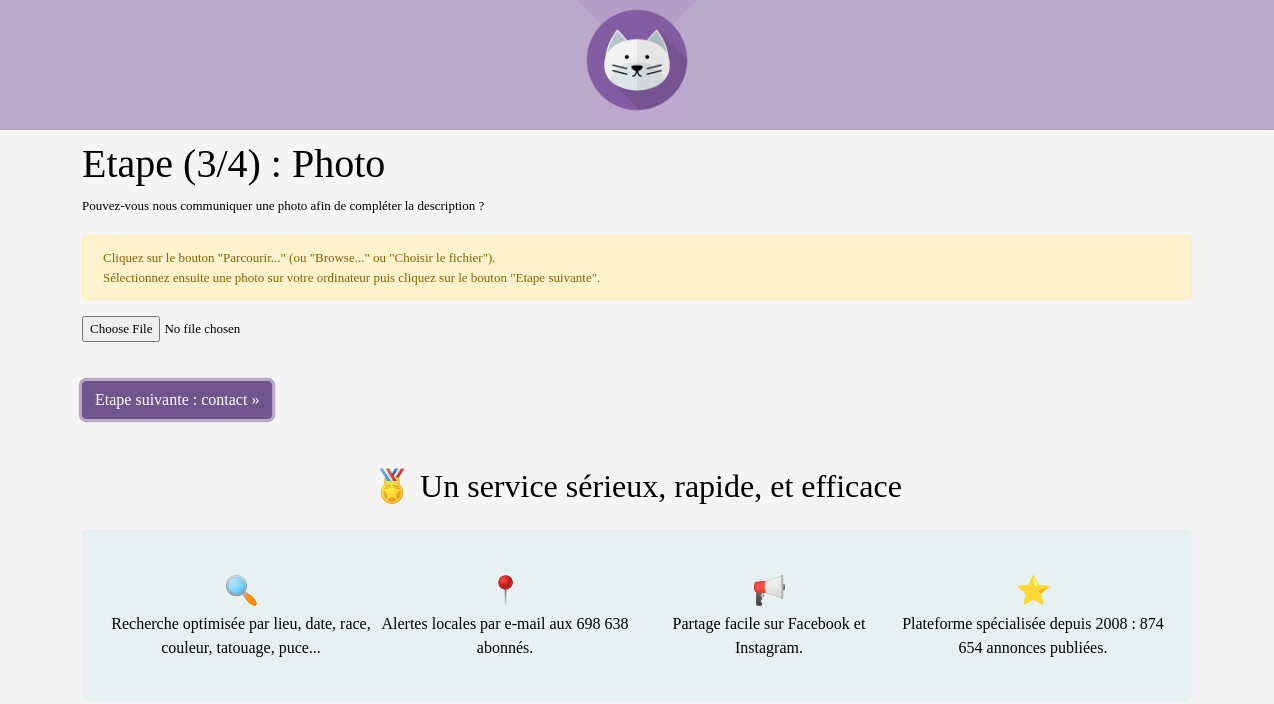 click on "Etape suivante : contact »" at bounding box center [177, 400] 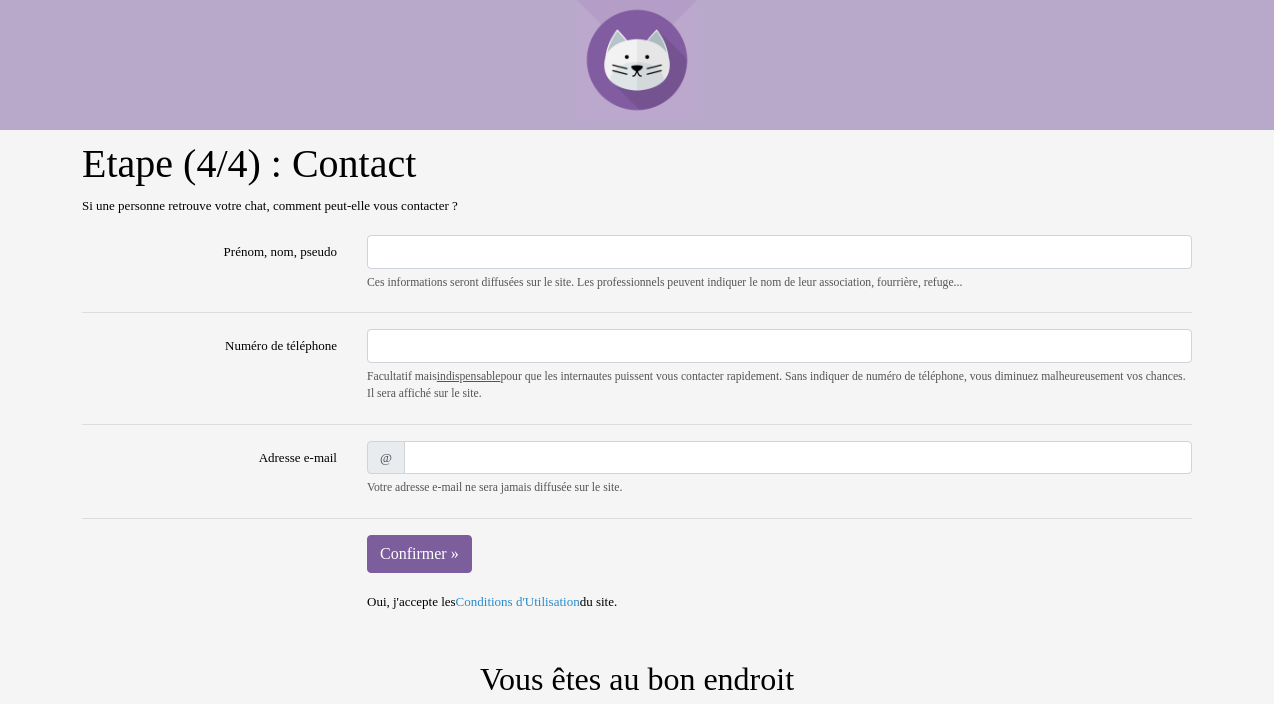 scroll, scrollTop: 0, scrollLeft: 0, axis: both 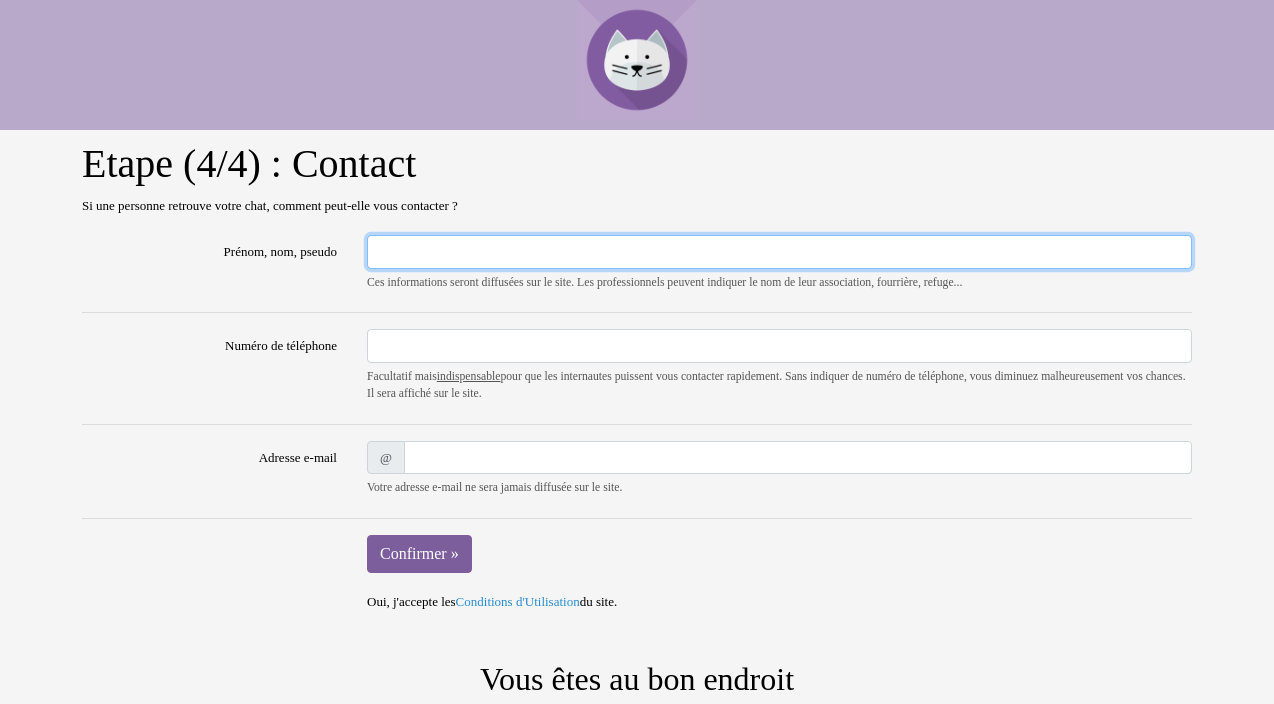 click on "Prénom, nom, pseudo" at bounding box center (779, 252) 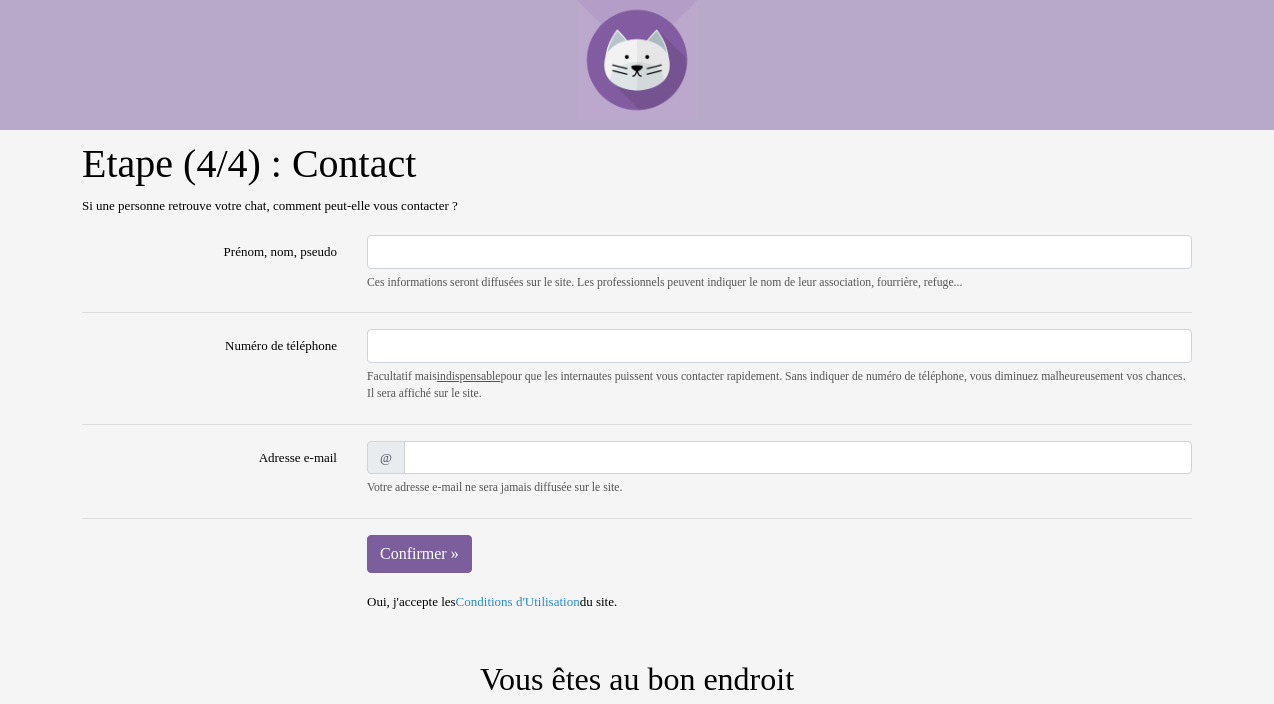 click on "indispensable" at bounding box center (469, 376) 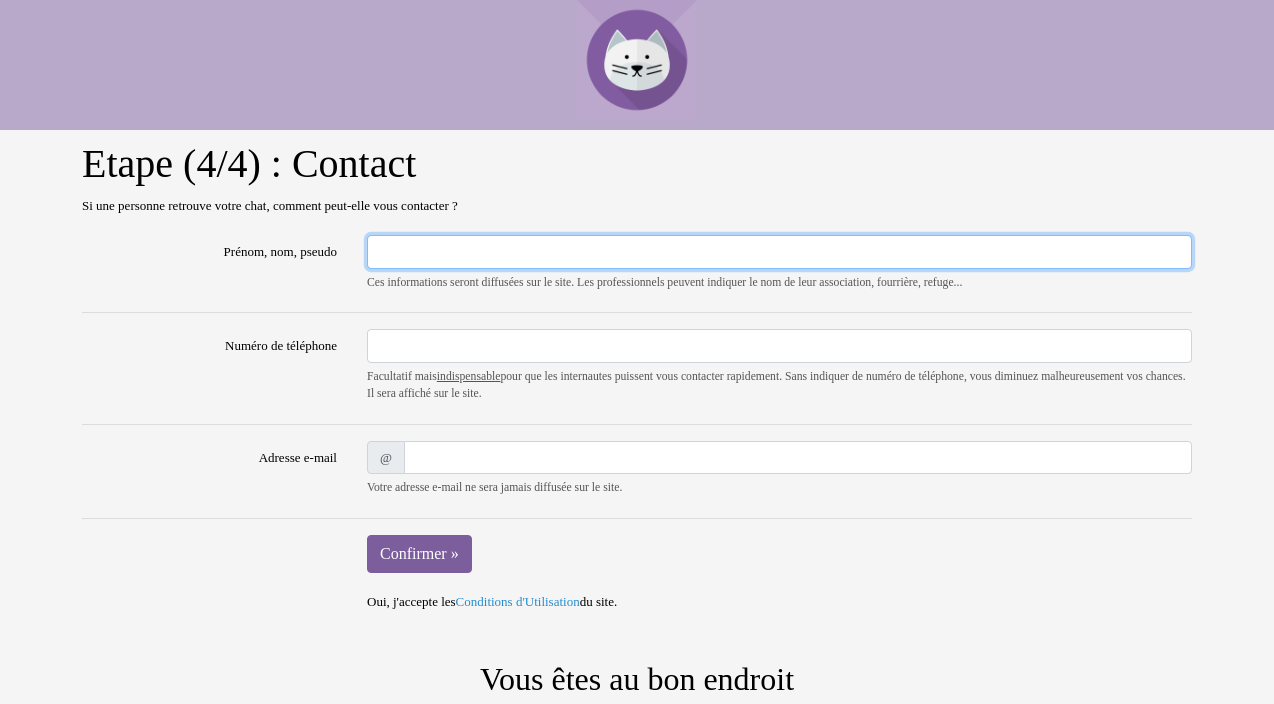 click on "Prénom, nom, pseudo" at bounding box center (779, 252) 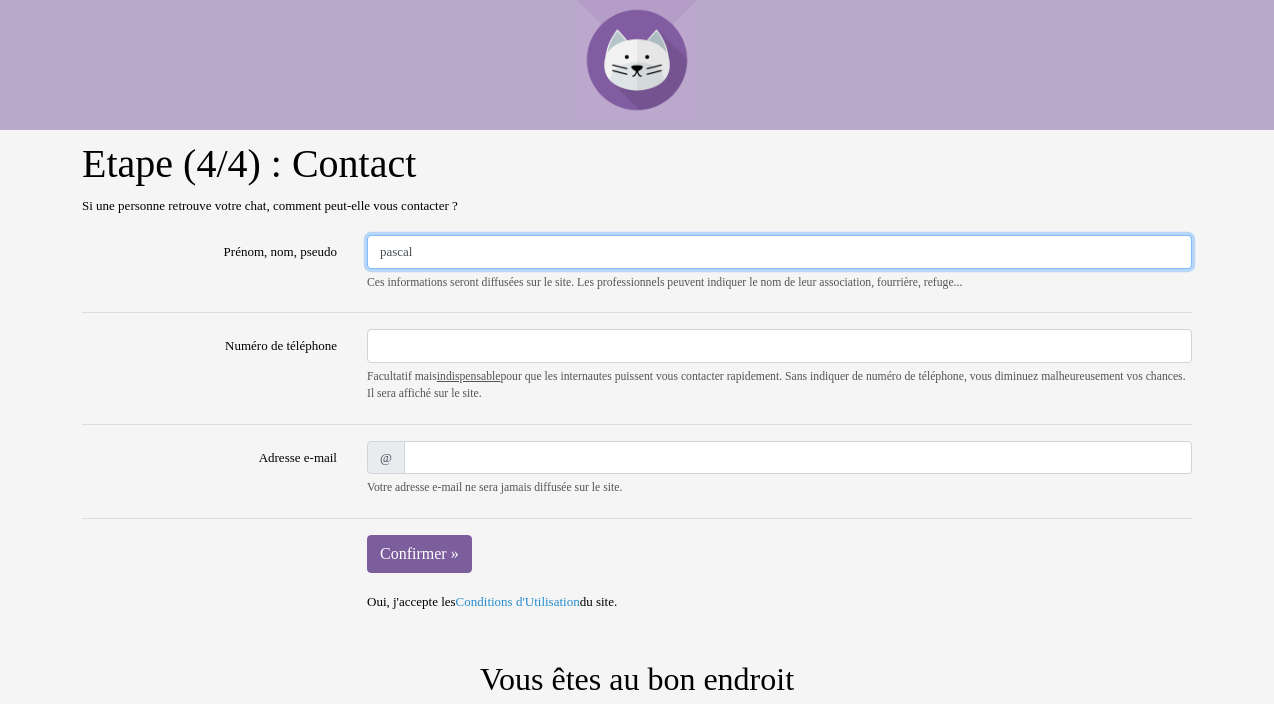 type on "pascal" 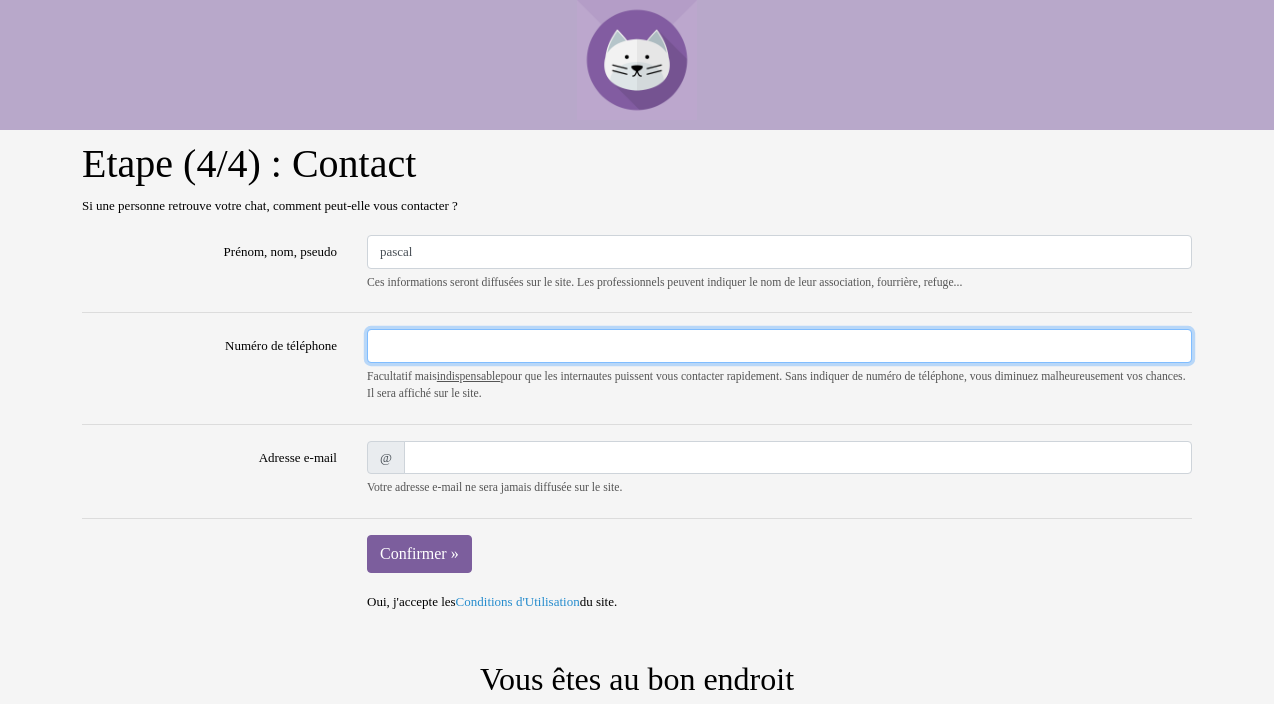 click on "Numéro de téléphone" at bounding box center (779, 346) 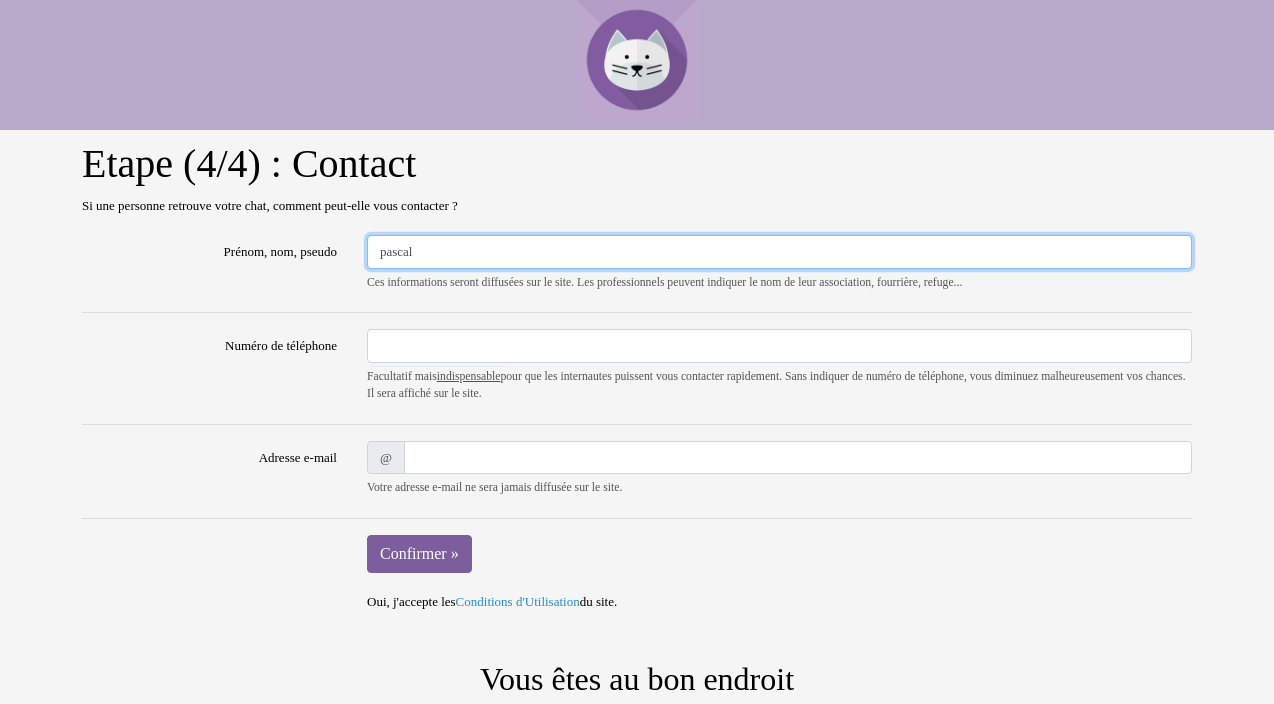 click on "pascal" at bounding box center [779, 252] 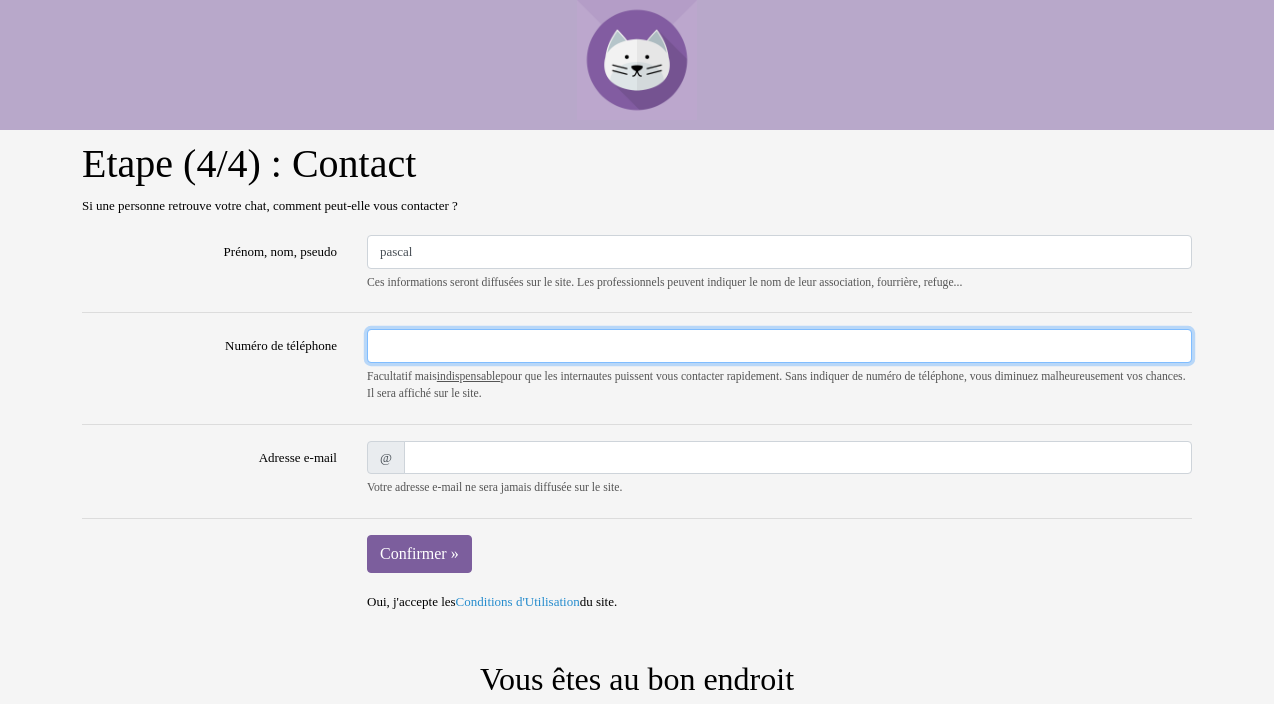 click on "Numéro de téléphone" at bounding box center [779, 346] 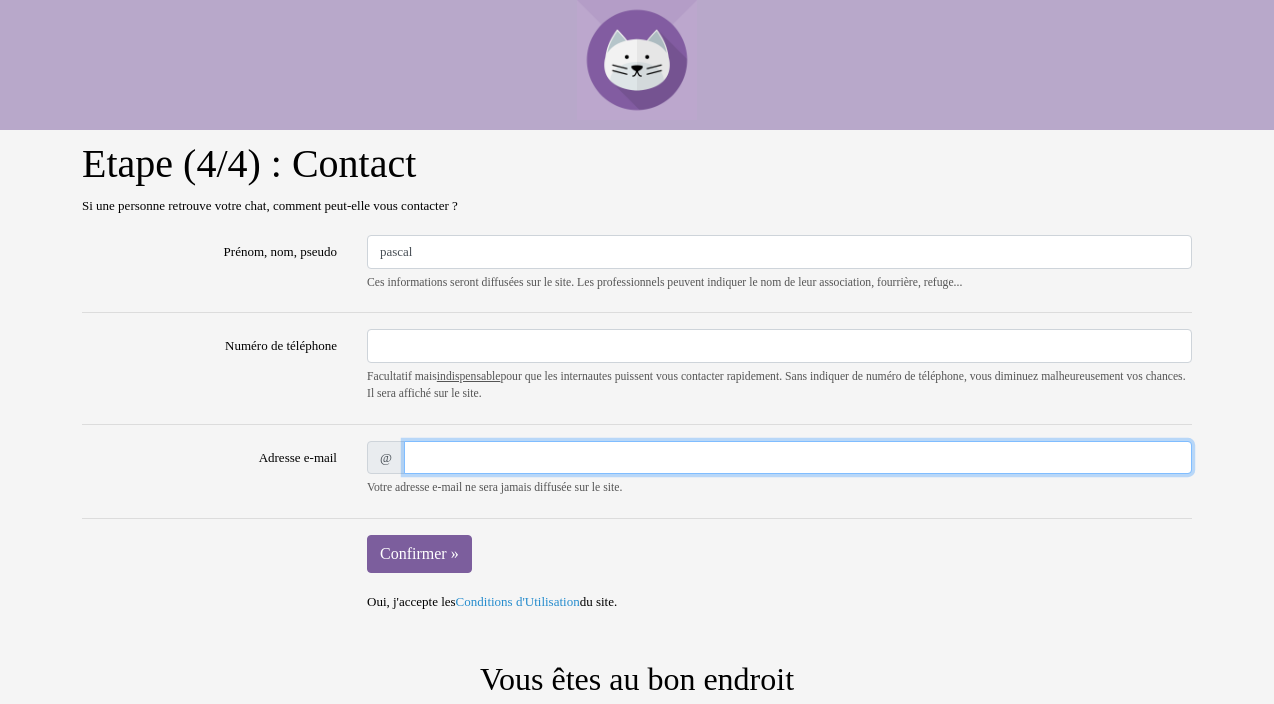 click on "Adresse e-mail" at bounding box center [798, 458] 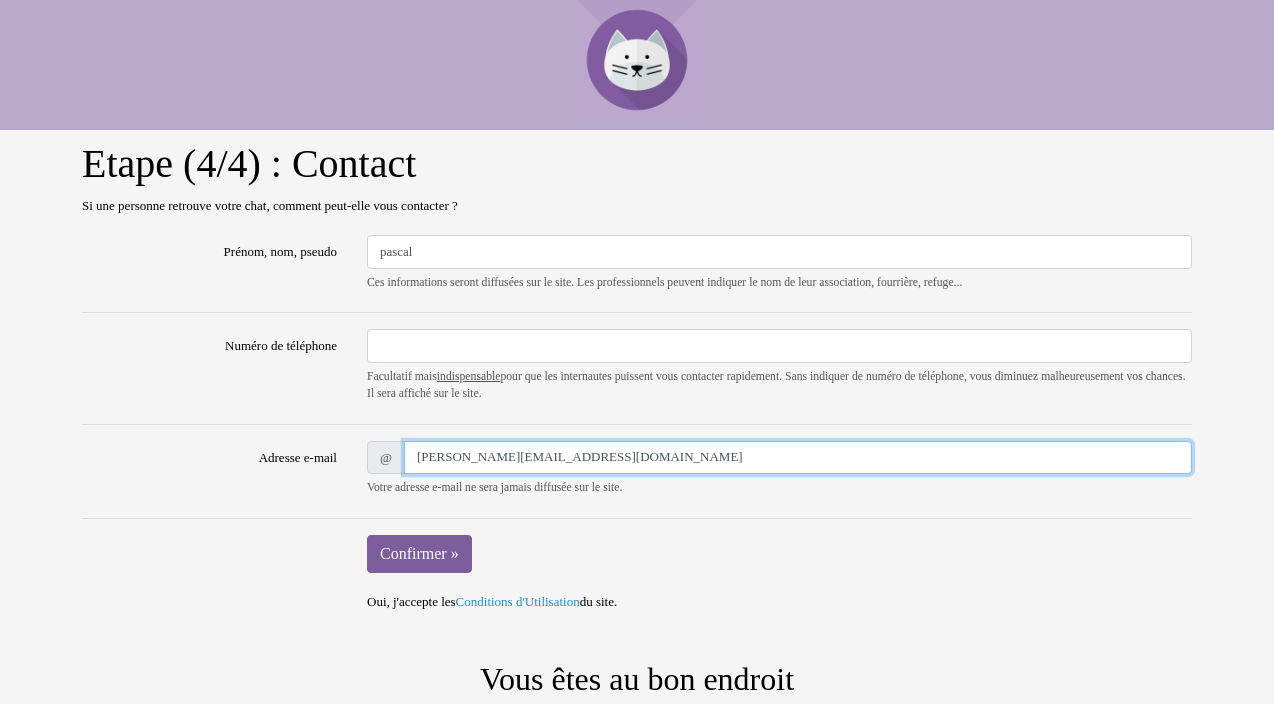 type on "pascal.fillesoye@hotmail.fr" 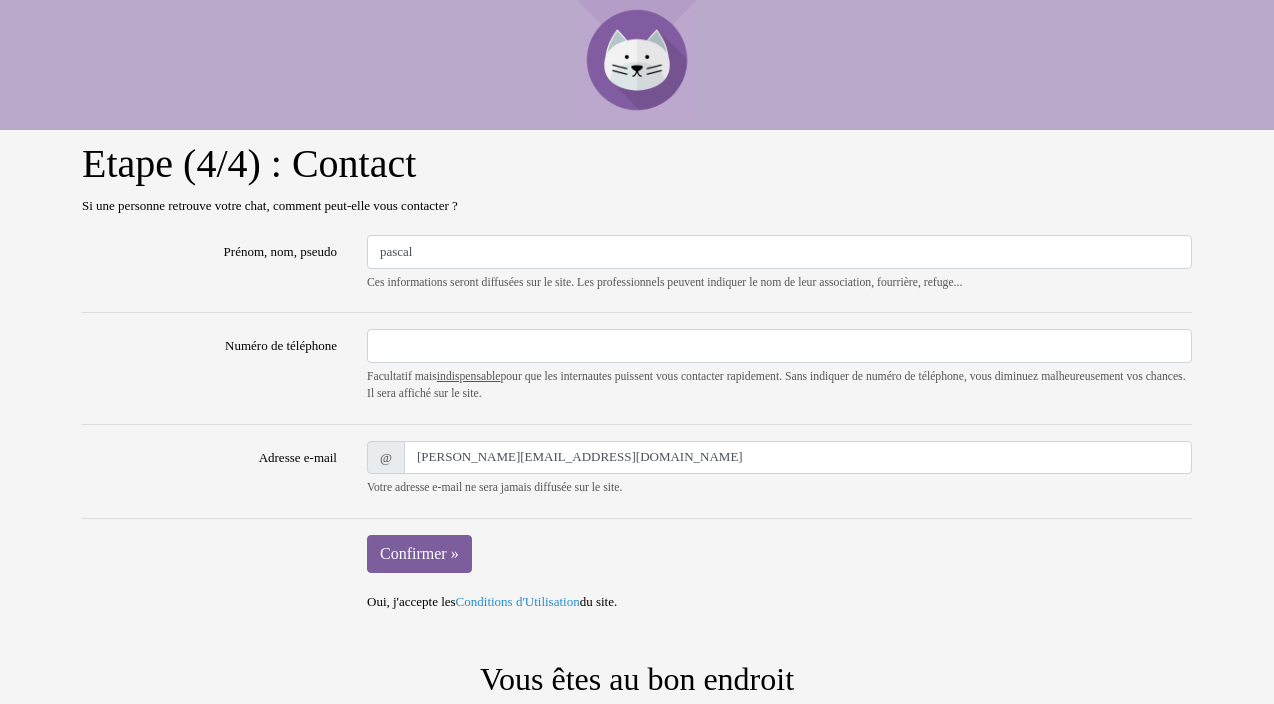 click on "Facultatif mais  indispensable  pour que les internautes puissent vous contacter rapidement.
Sans indiquer de numéro de téléphone, vous diminuez malheureusement vos chances.
Il sera affiché sur le site." at bounding box center (779, 385) 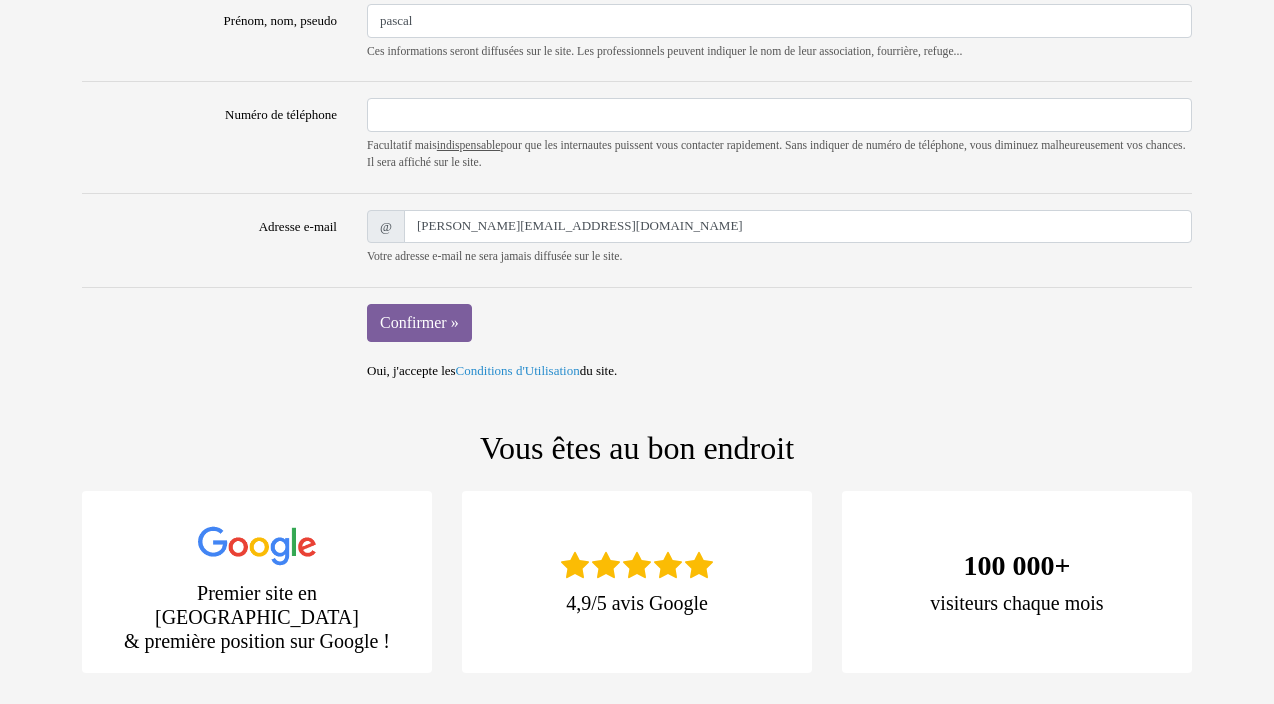 scroll, scrollTop: 197, scrollLeft: 0, axis: vertical 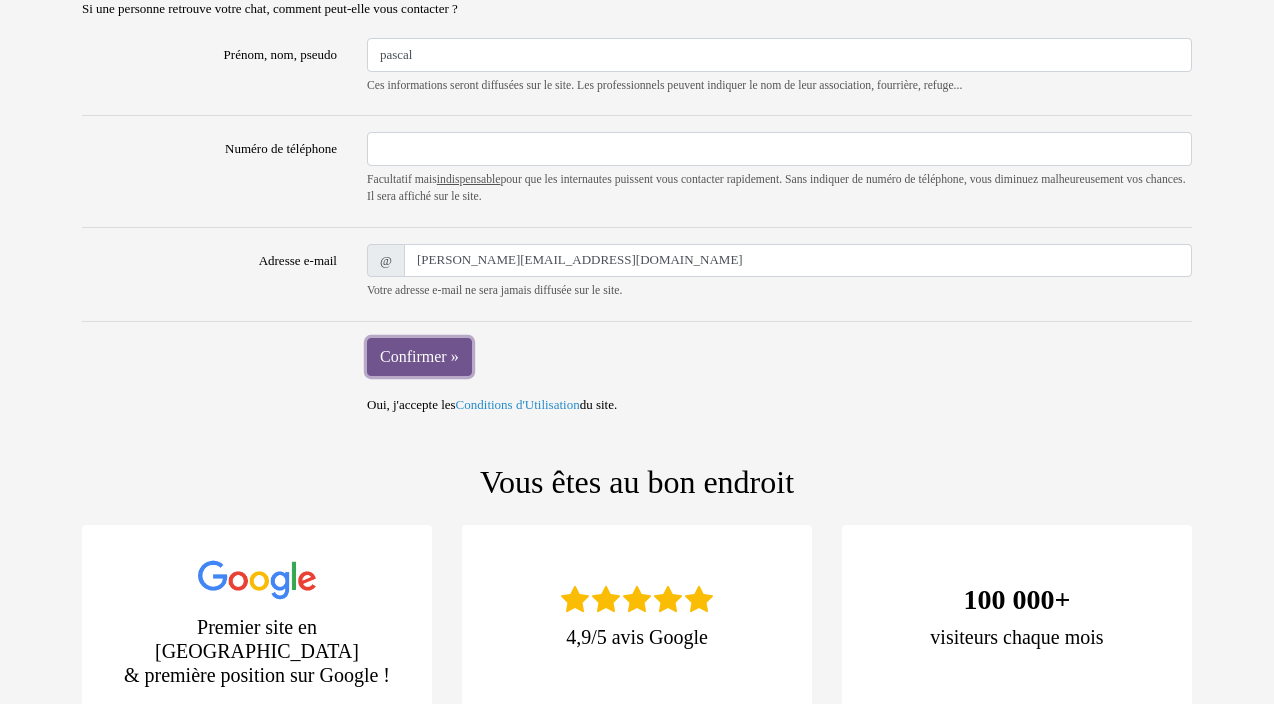 click on "Confirmer »" at bounding box center [419, 357] 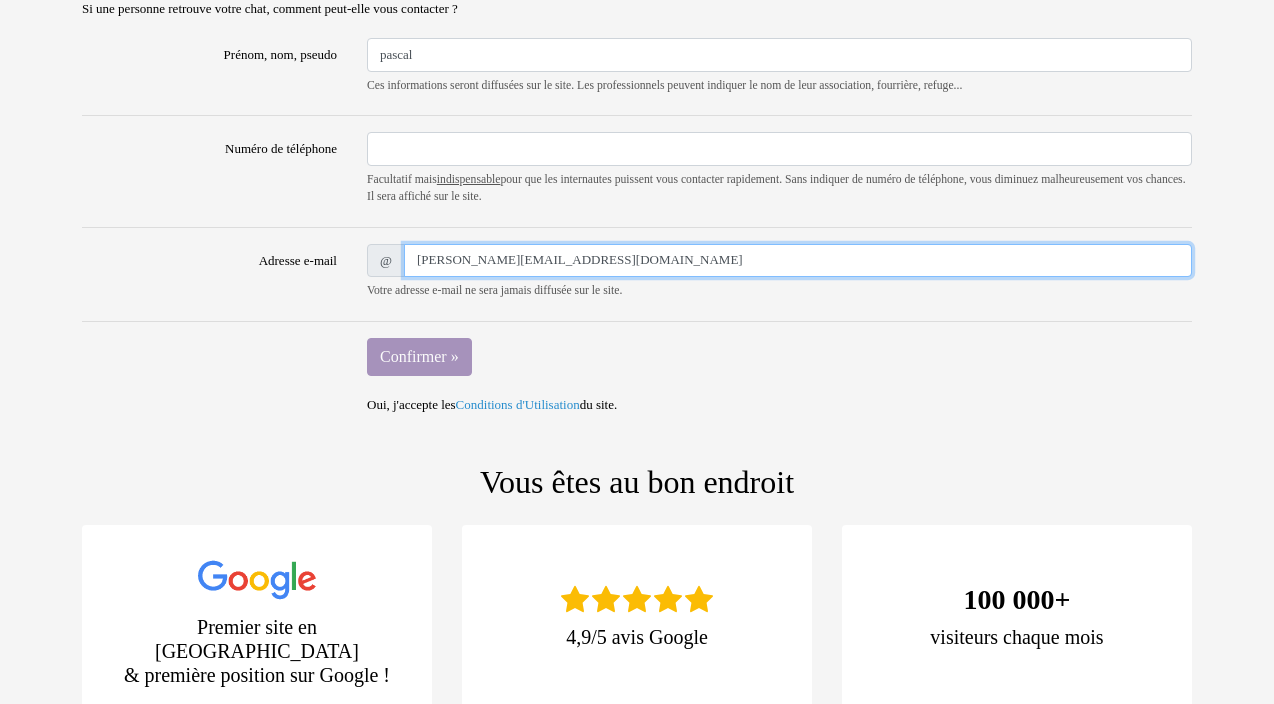 drag, startPoint x: 613, startPoint y: 255, endPoint x: 251, endPoint y: 237, distance: 362.44724 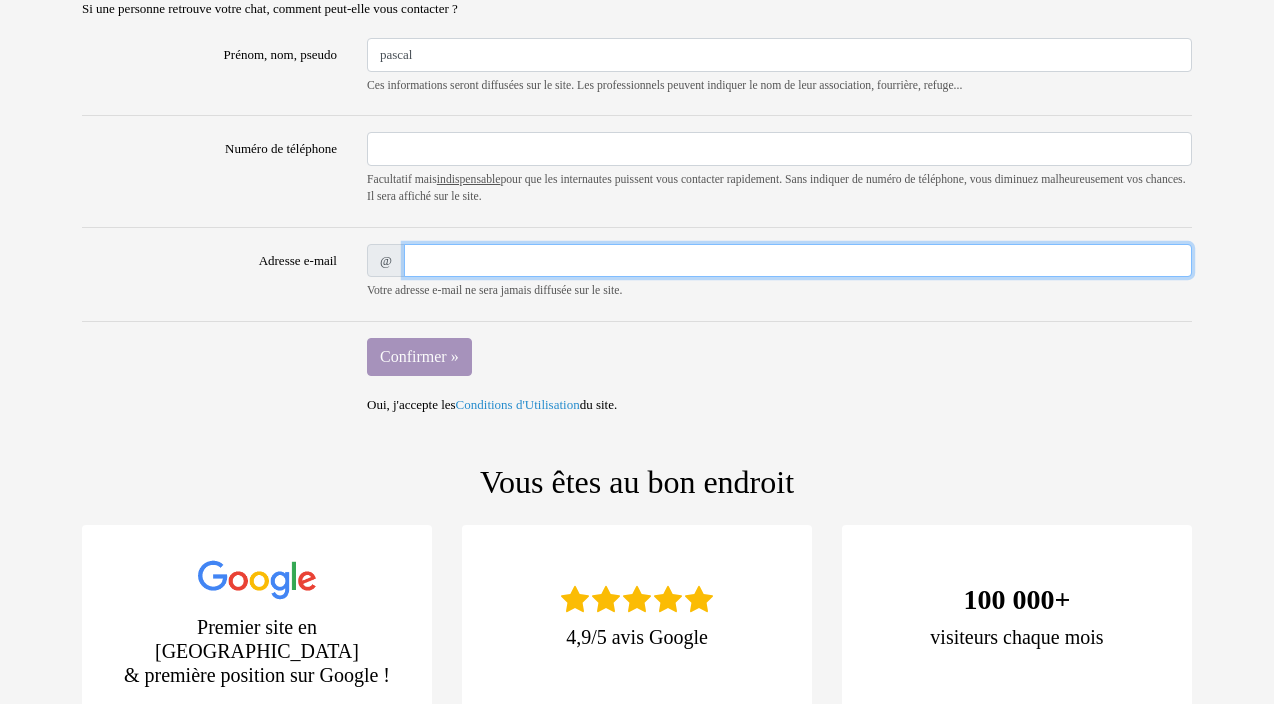 type 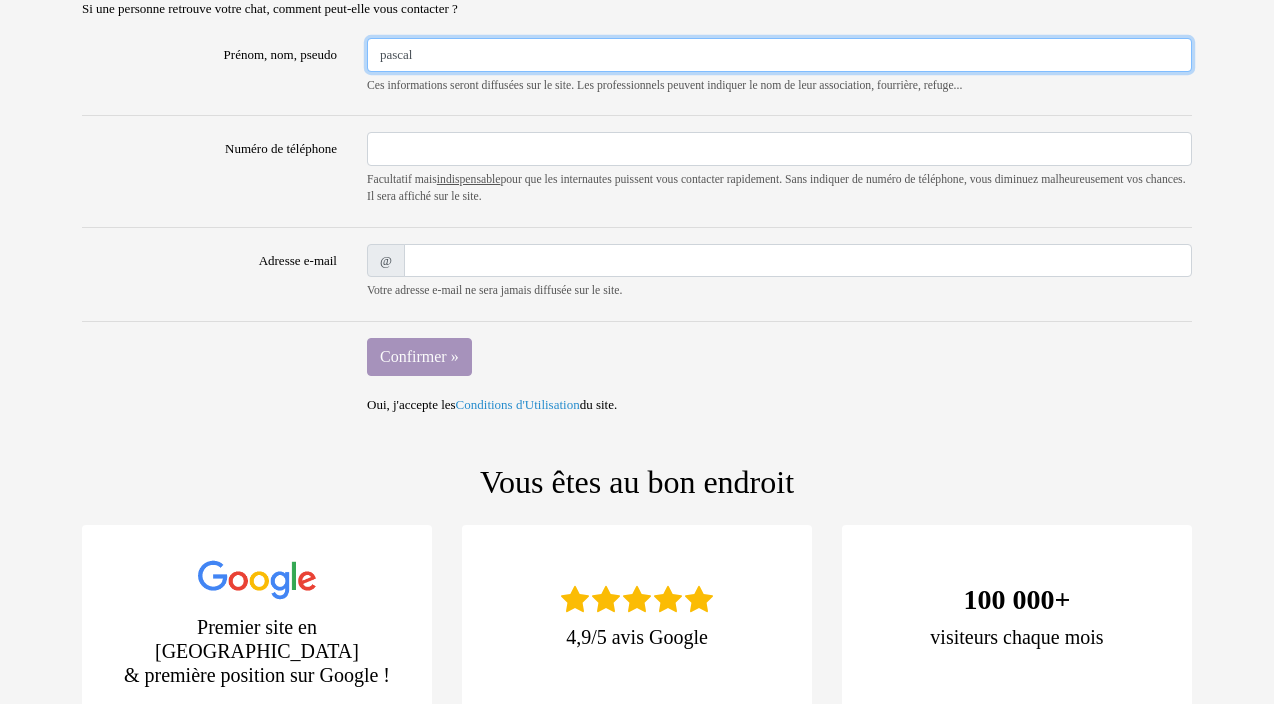 drag, startPoint x: 459, startPoint y: 58, endPoint x: 166, endPoint y: 104, distance: 296.58893 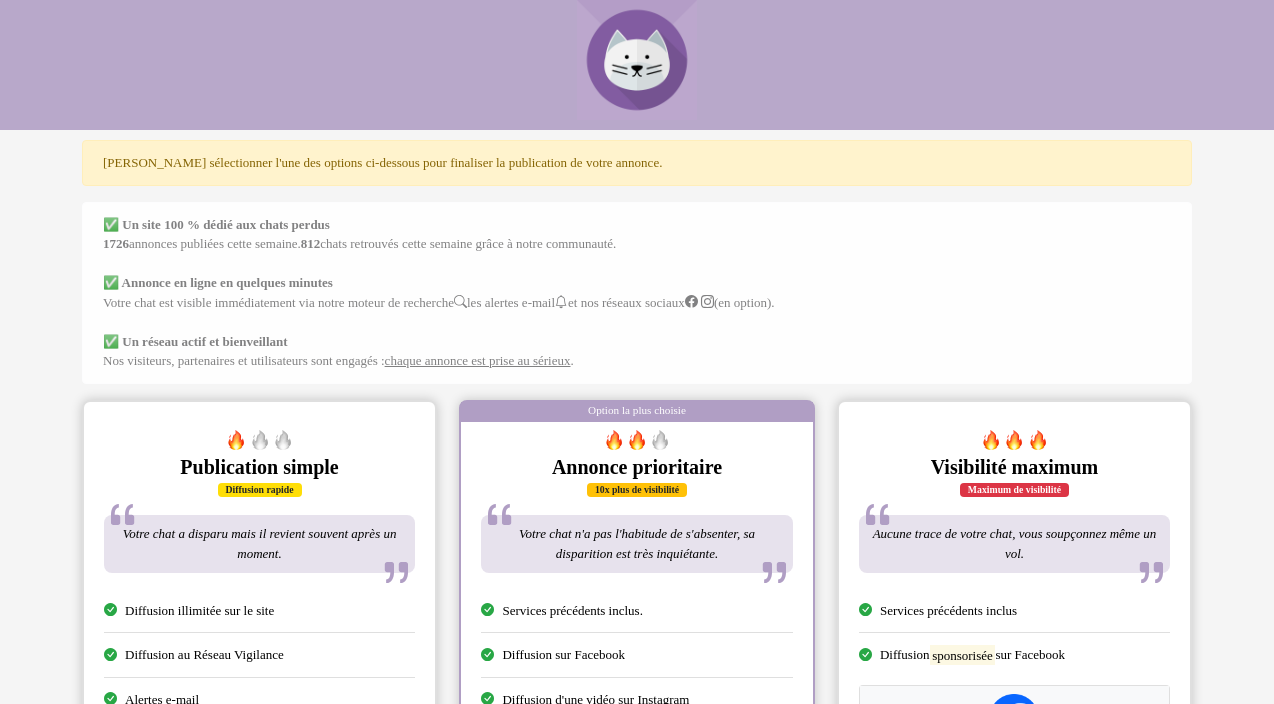 scroll, scrollTop: 0, scrollLeft: 0, axis: both 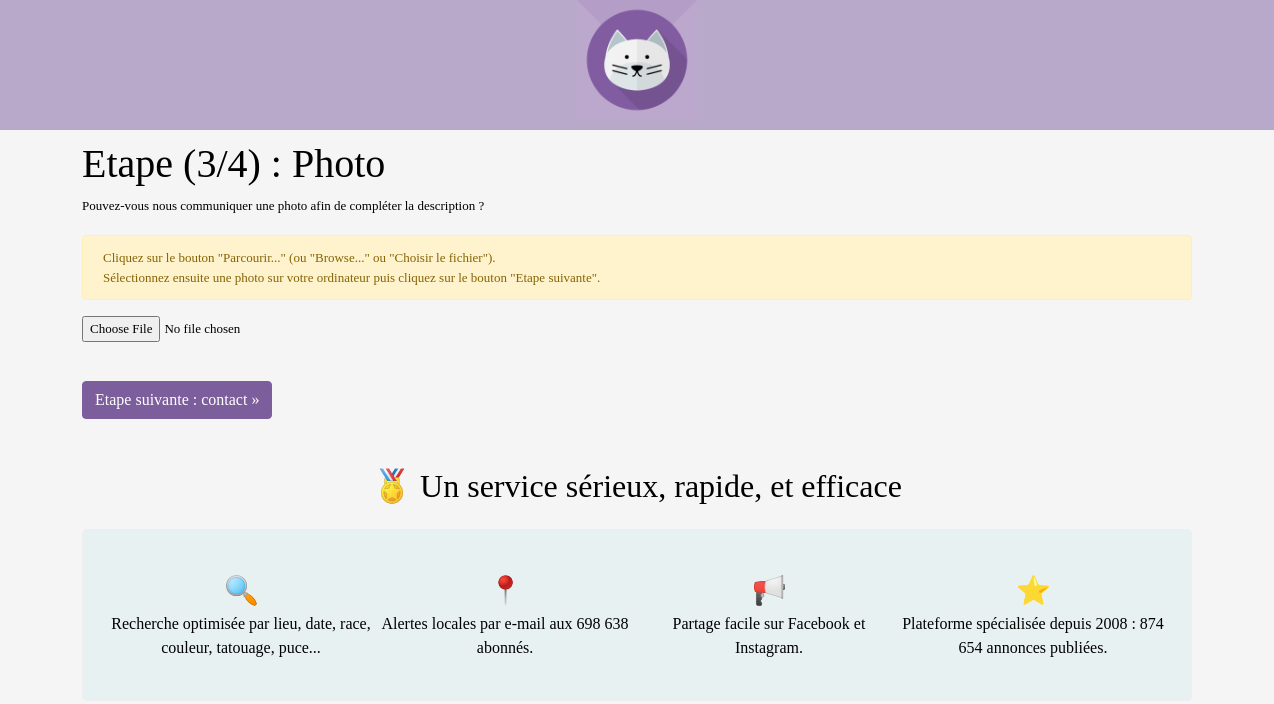 click at bounding box center [637, 329] 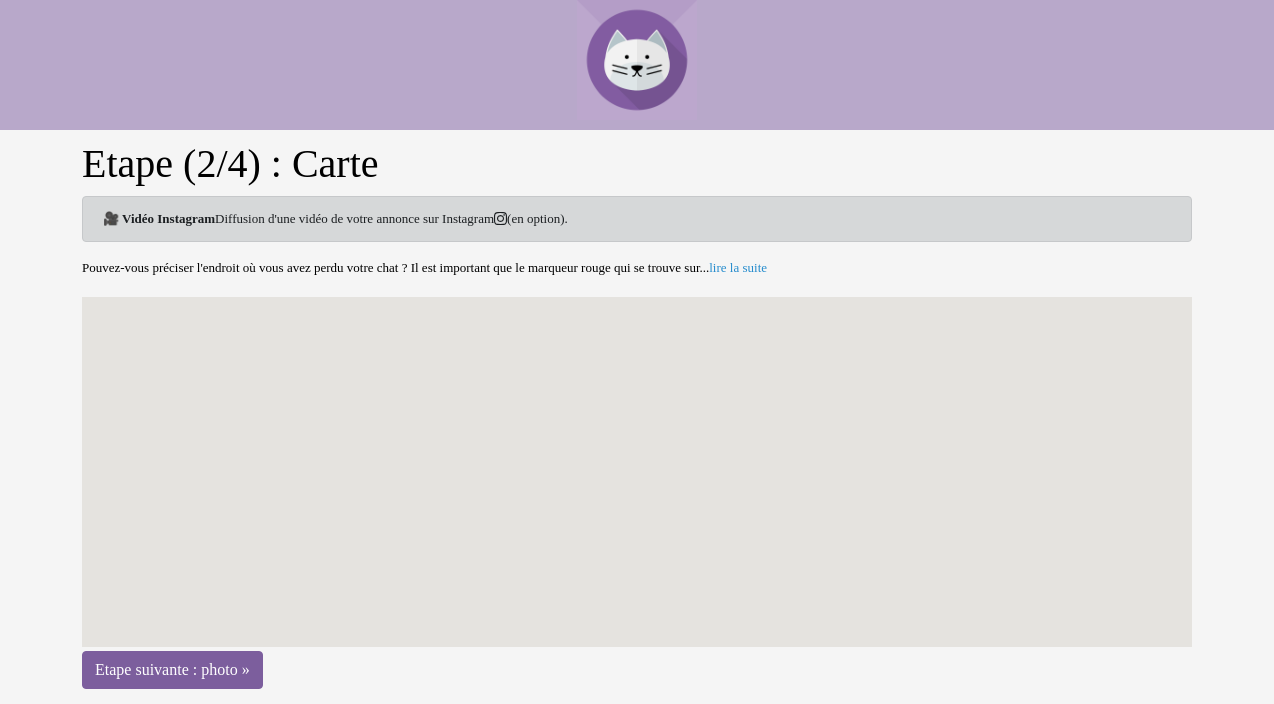 scroll, scrollTop: 373, scrollLeft: 0, axis: vertical 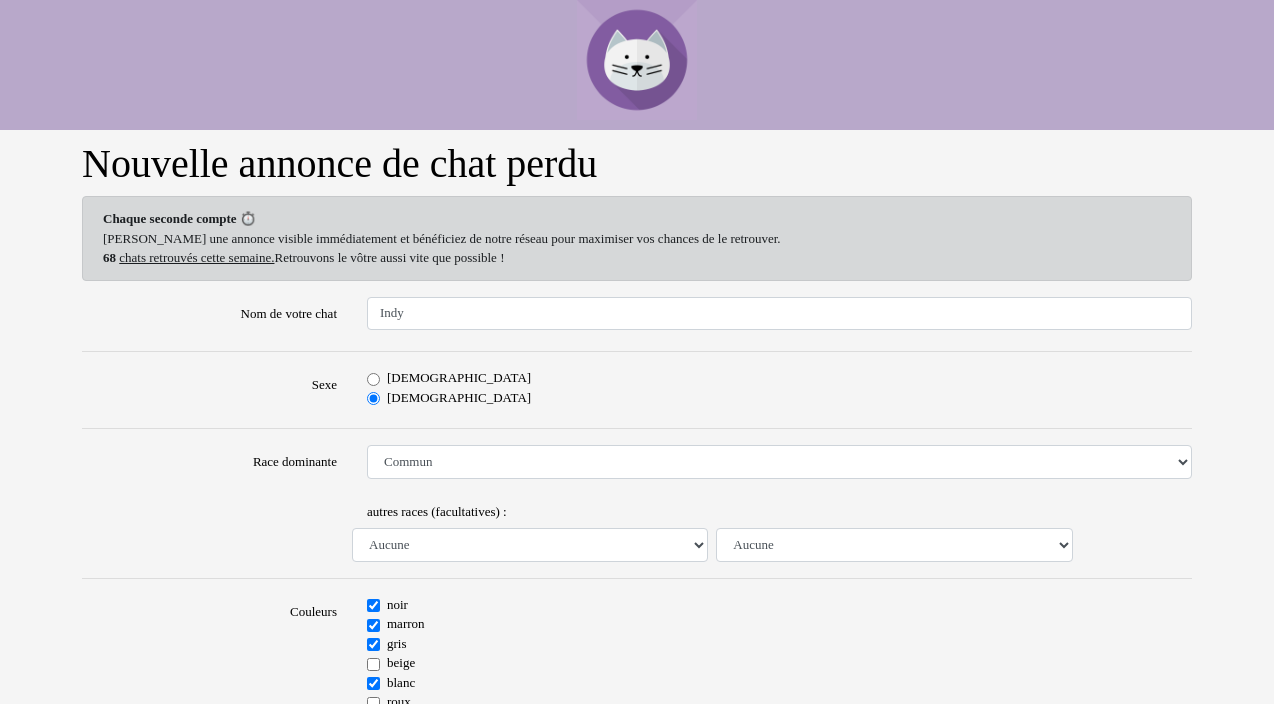 select on "17" 